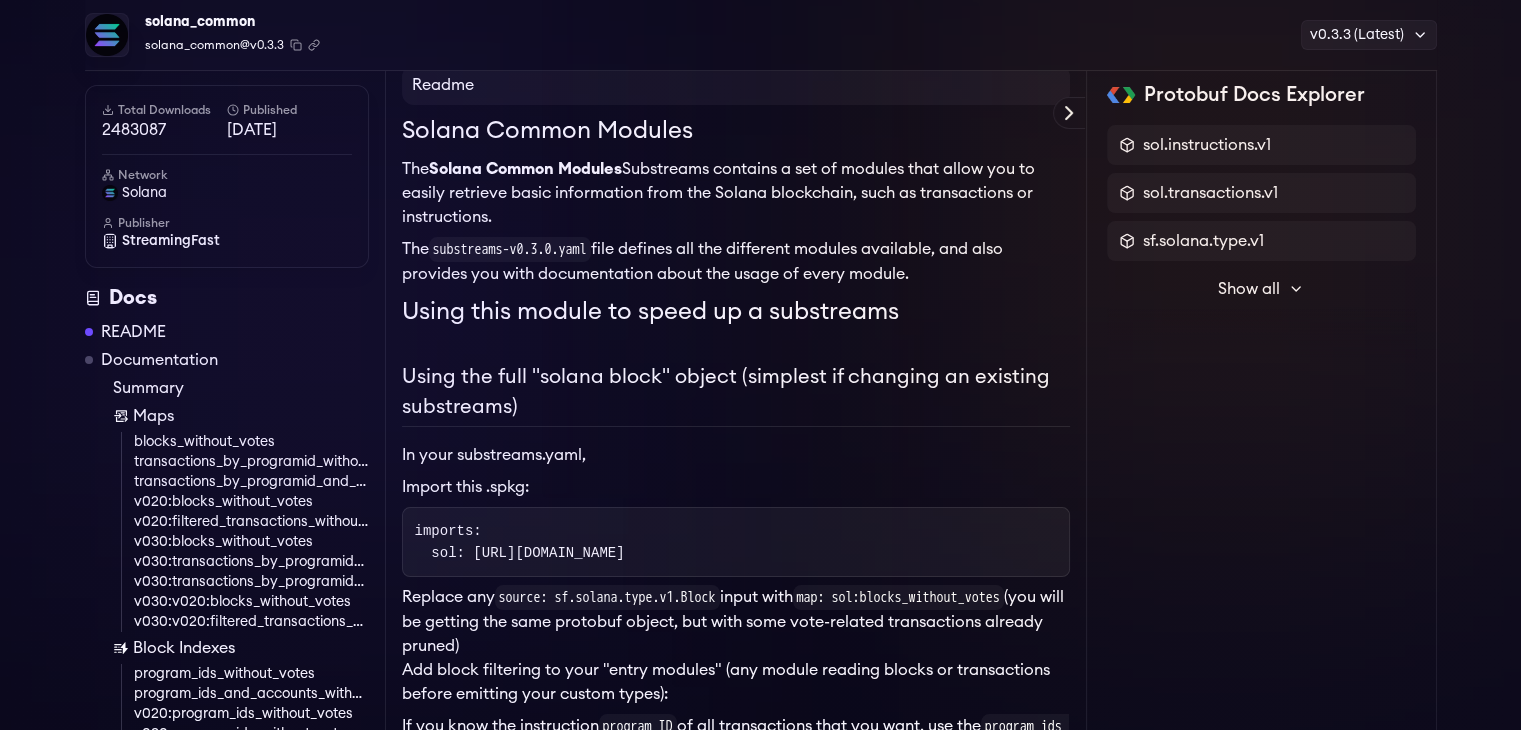 scroll, scrollTop: 100, scrollLeft: 0, axis: vertical 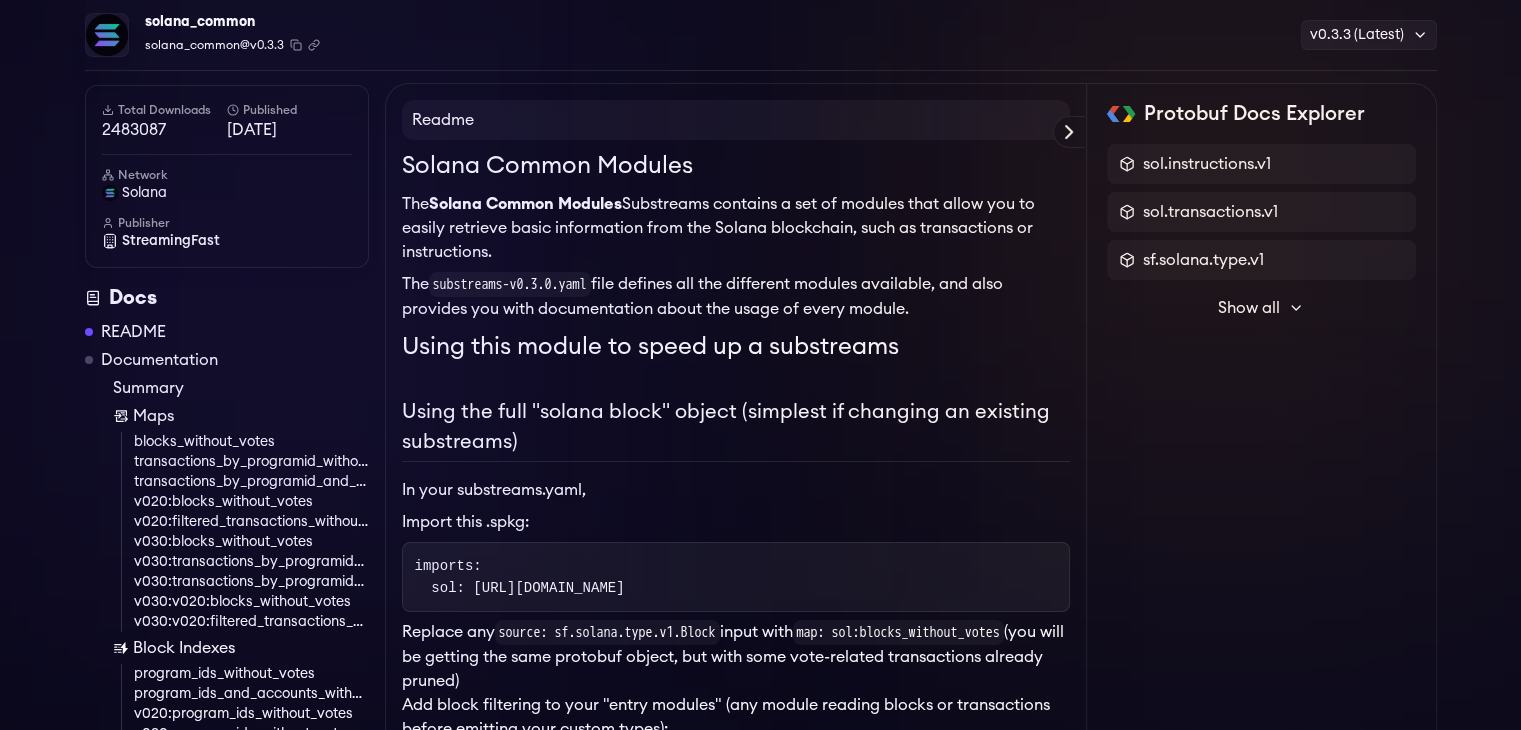 click on "Solana Common Modules
The  Solana Common Modules  Substreams contains a set of modules that allow you to easily retrieve basic information from the Solana blockchain, such as transactions or instructions.
The  substreams-v0.3.0.yaml  file defines all the different modules available, and also provides you with documentation about the usage of every module.
Using this module to speed up a substreams
Using the full "solana block" object (simplest if changing an existing substreams)
In your substreams.yaml,
Import this .spkg:
imports:
sol: https://spkg.io/streamingfast/solana-common-v0.3.0.spkg
Replace any  source: sf.solana.type.v1.Block  input with  map: sol:blocks_without_votes  (you will be getting the same protobuf object, but with some vote-related transactions already pruned)
Add block filtering to your "entry modules" (any module reading blocks or transactions before emitting your custom types):
If you know the instruction  program ID program_ids_without_votes" at bounding box center (736, 1596) 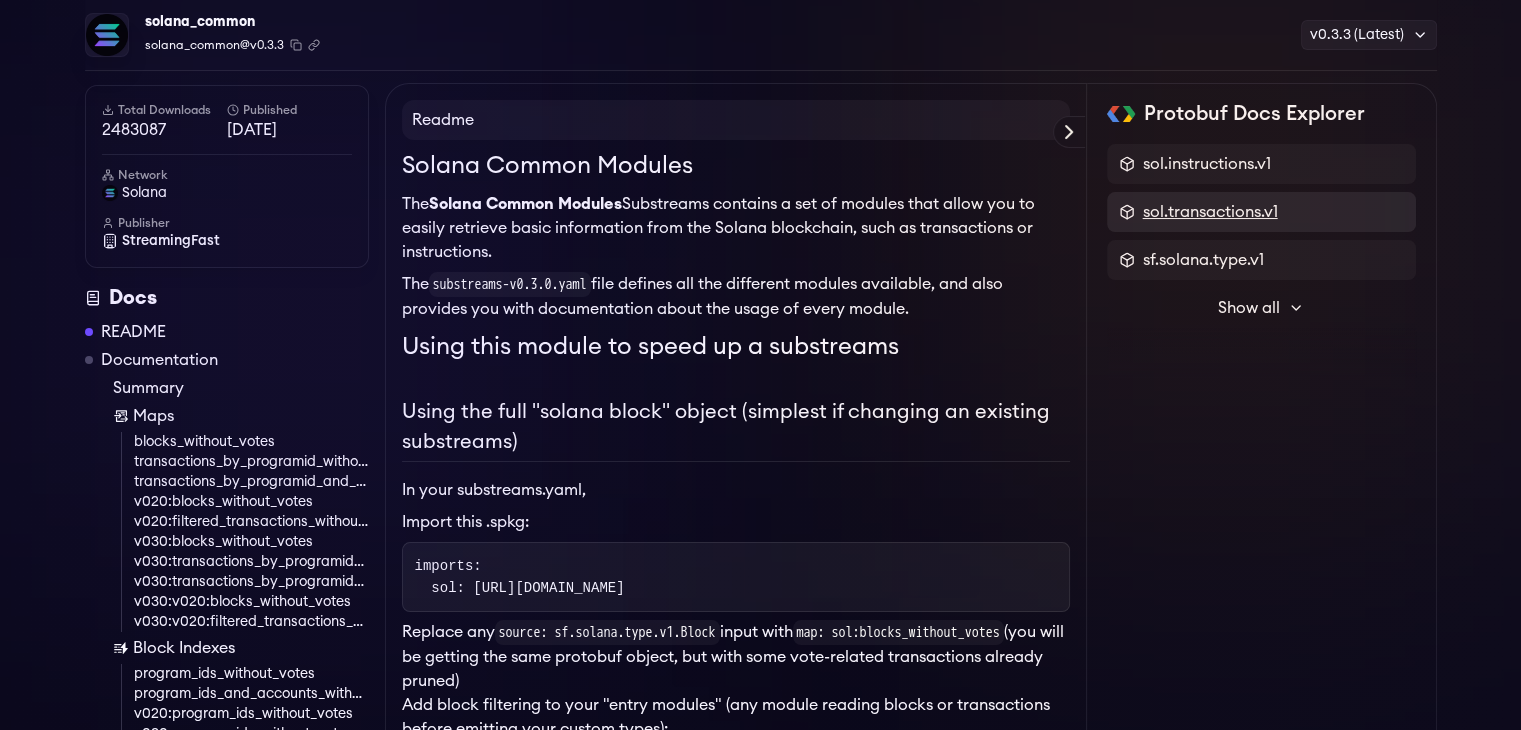 click on "sol.transactions.v1" at bounding box center [1210, 212] 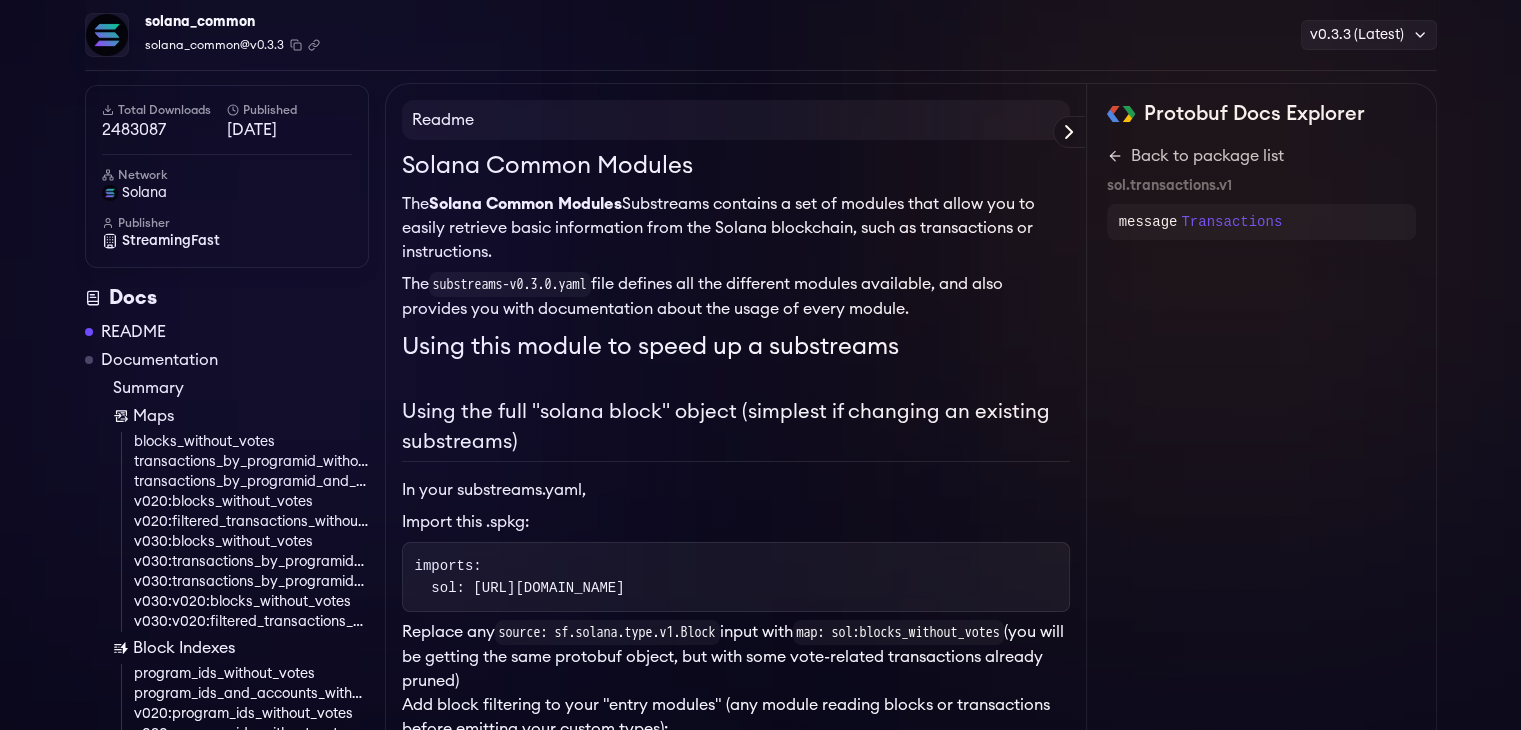 click on "Transactions" at bounding box center [1231, 222] 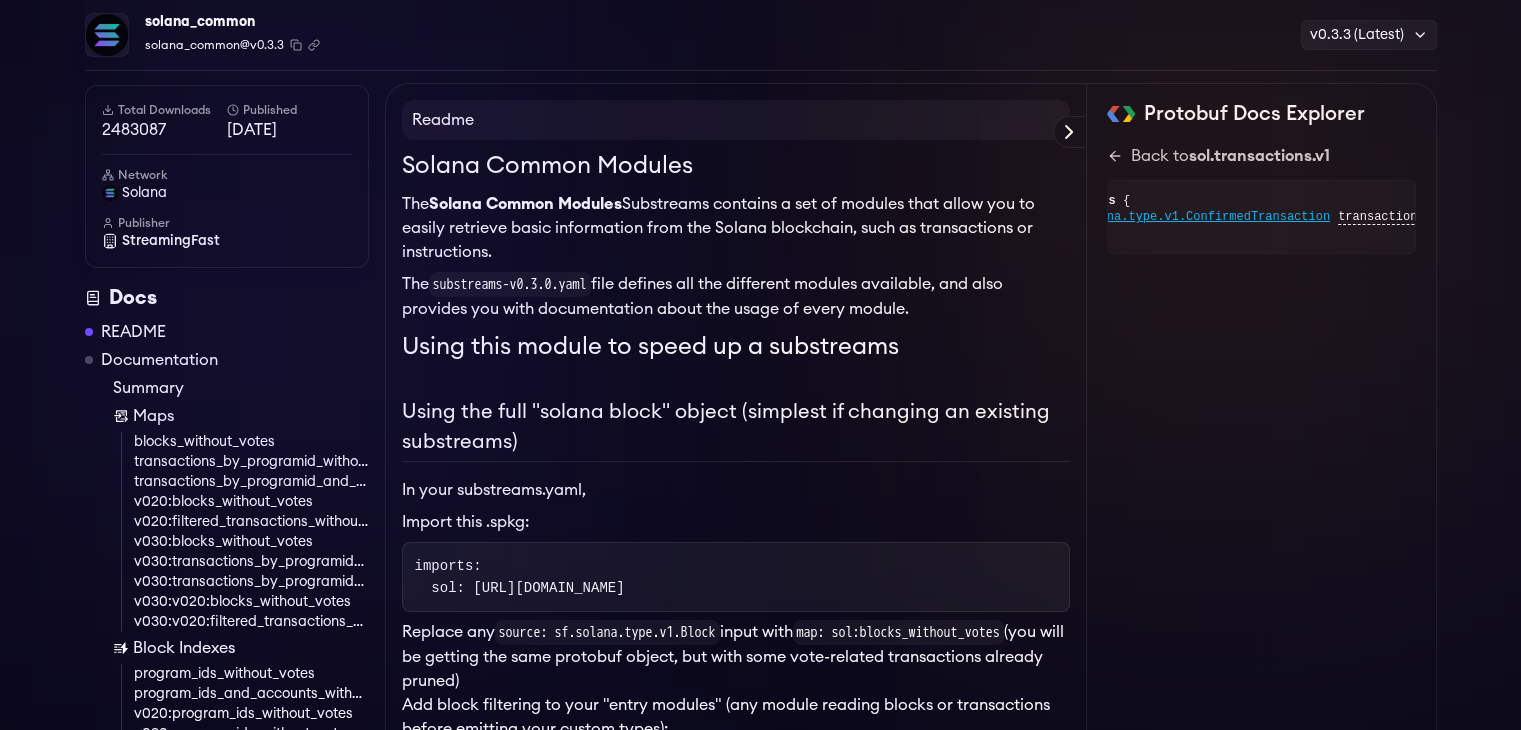 scroll, scrollTop: 0, scrollLeft: 156, axis: horizontal 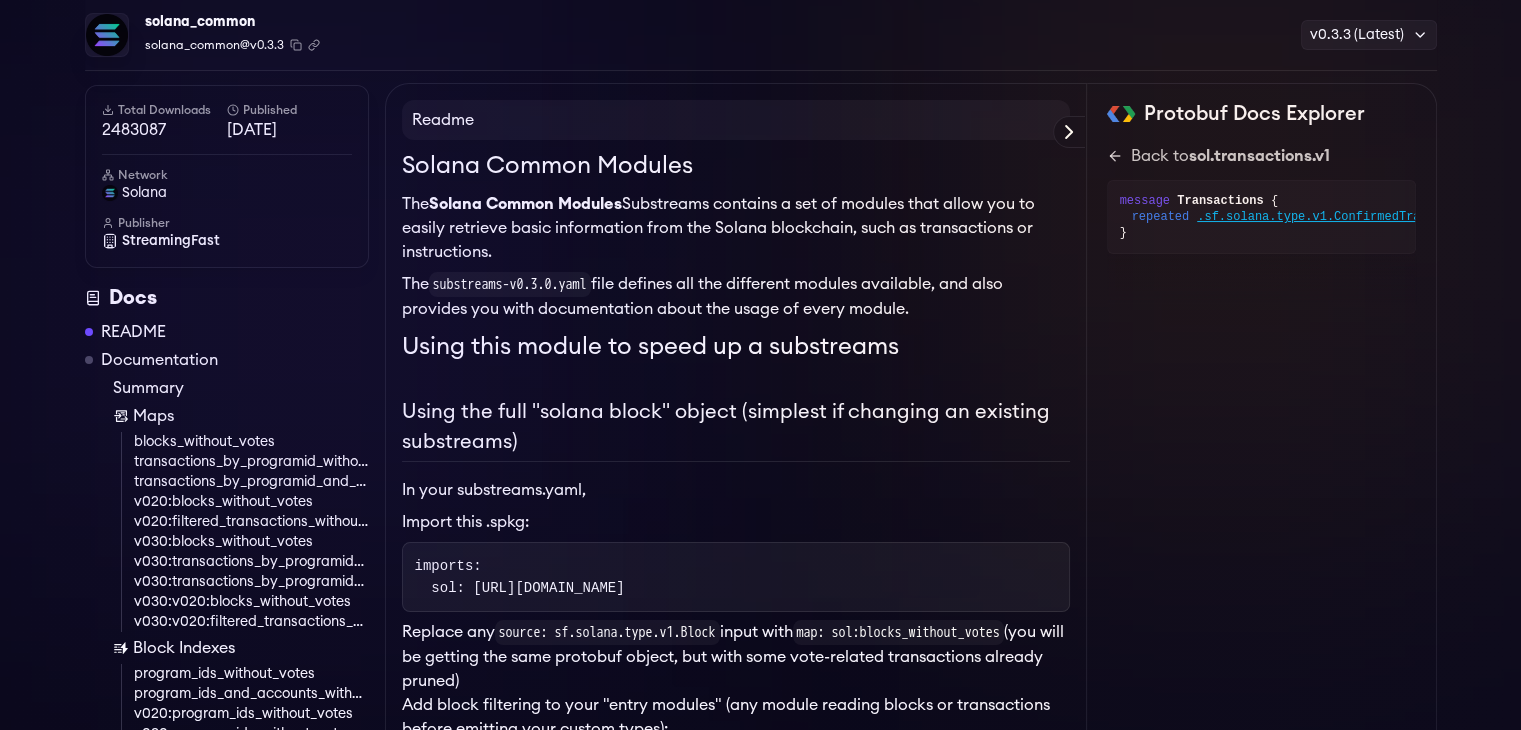 click on "repeated" at bounding box center [1161, 217] 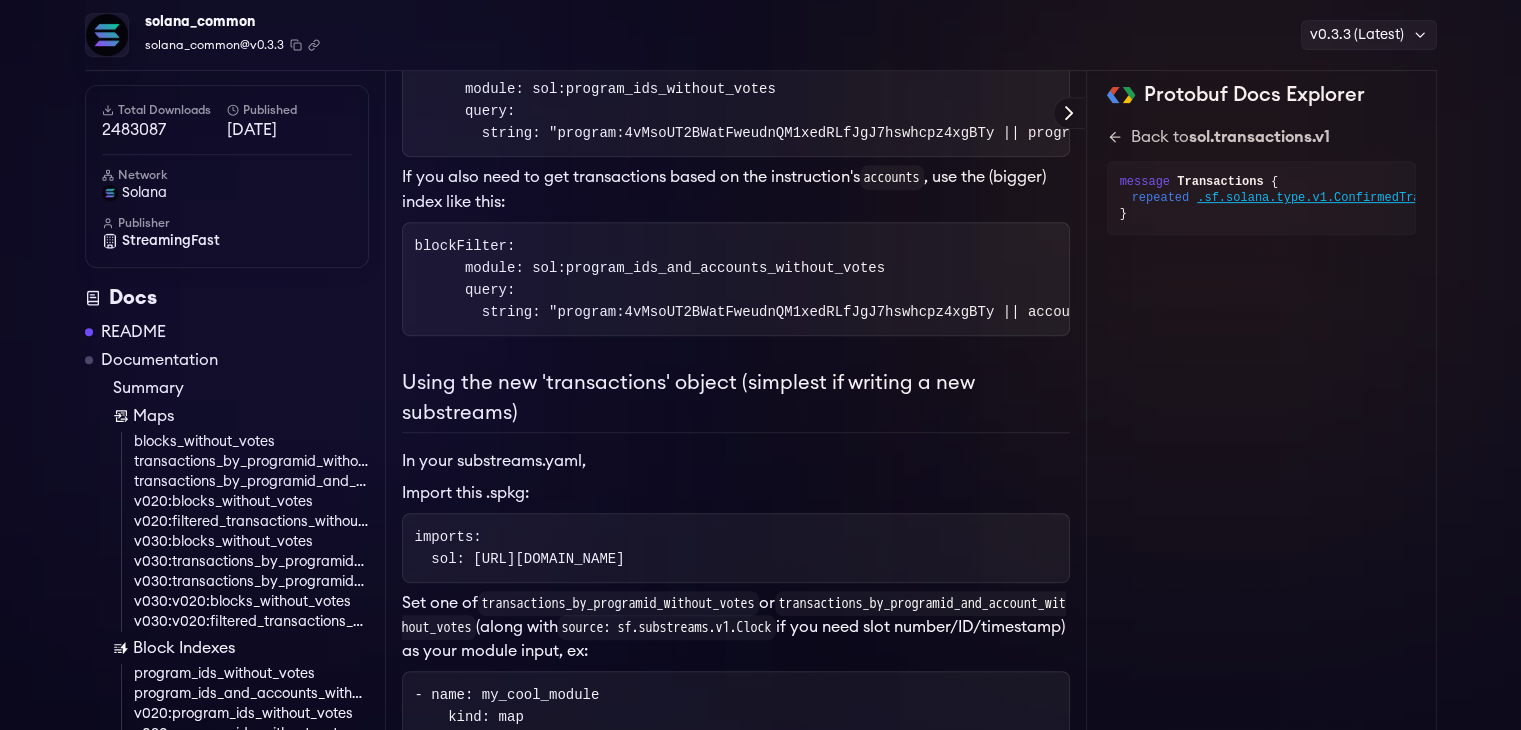 scroll, scrollTop: 900, scrollLeft: 0, axis: vertical 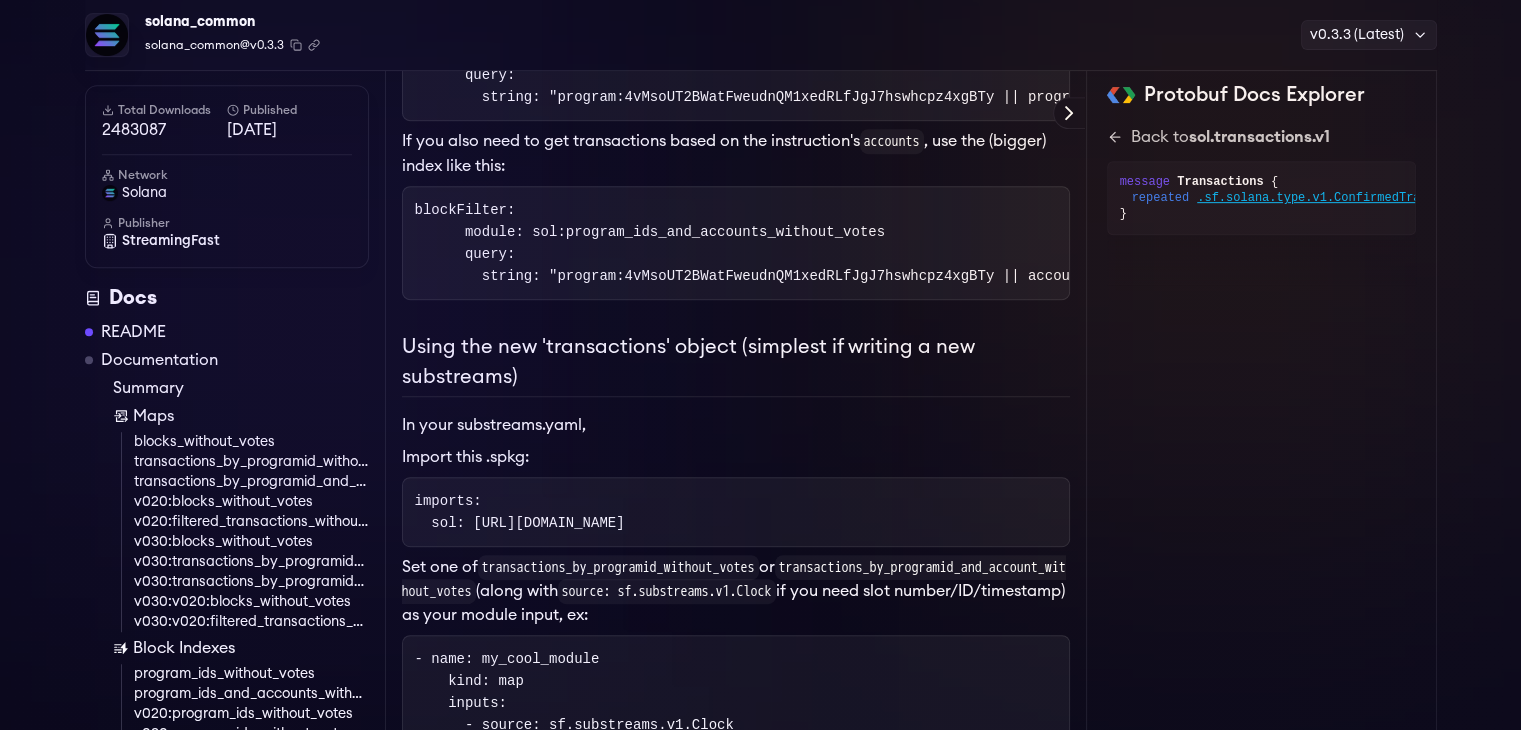 click on "Using the new 'transactions' object (simplest if writing a new substreams)" at bounding box center [736, 364] 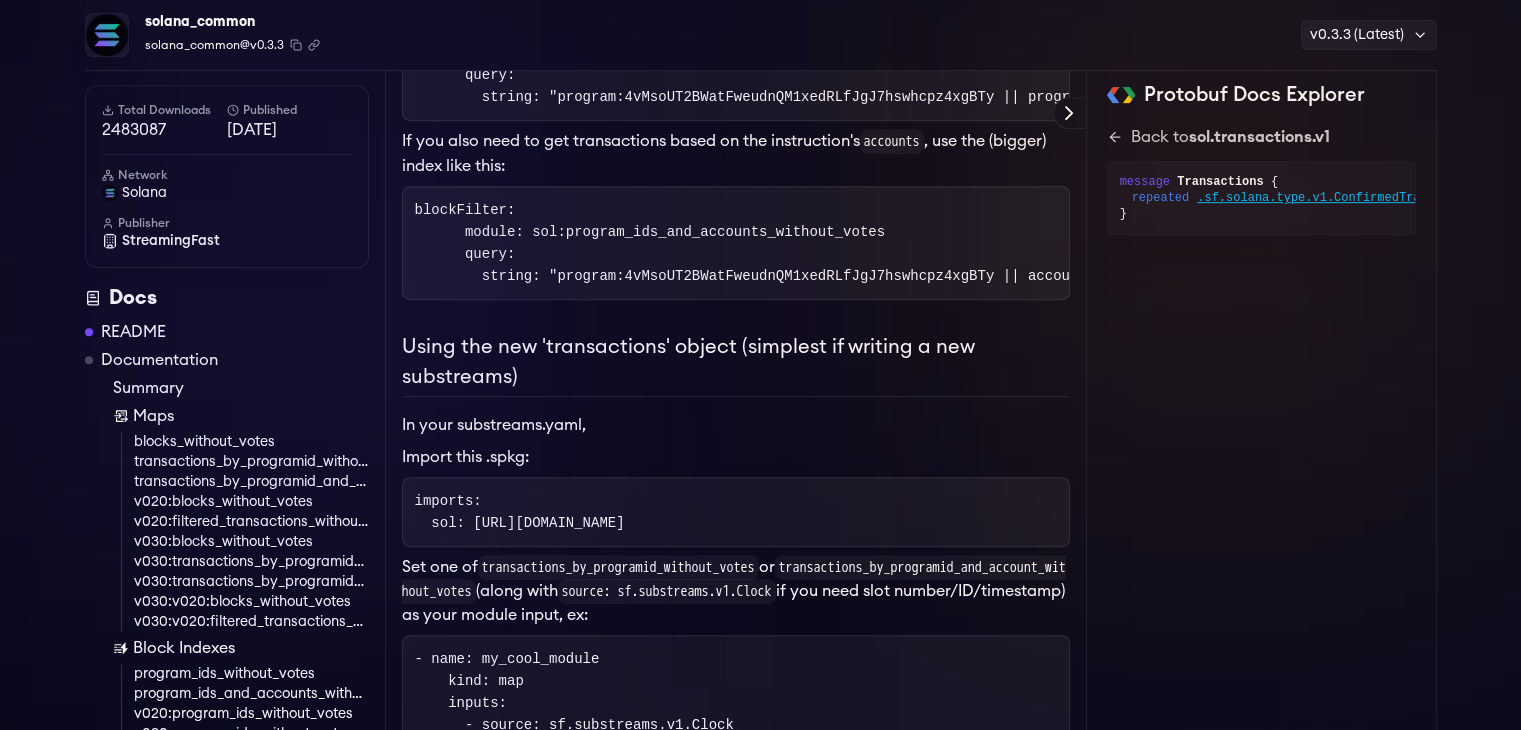 click on "Using the new 'transactions' object (simplest if writing a new substreams)" at bounding box center [736, 364] 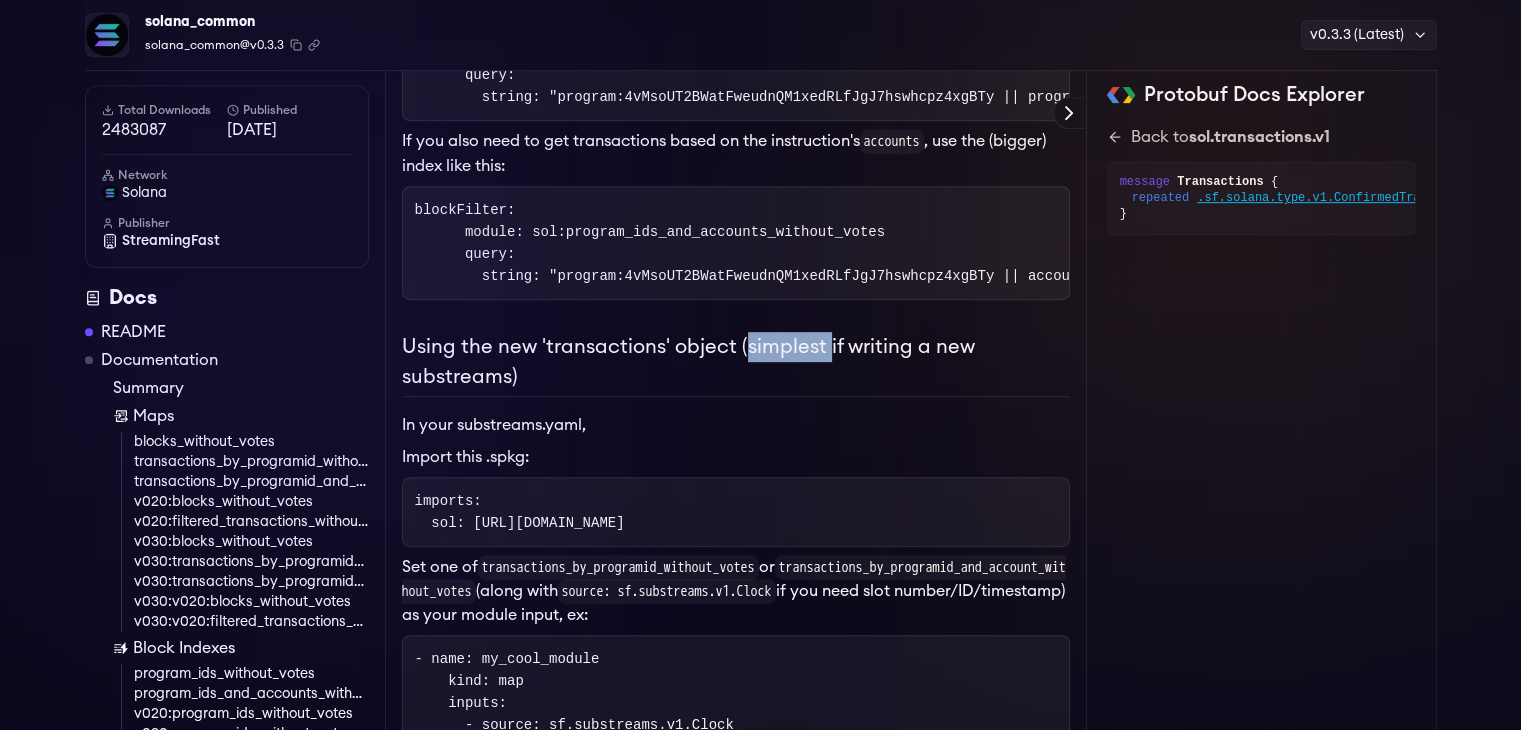 click on "Using the new 'transactions' object (simplest if writing a new substreams)" at bounding box center (736, 364) 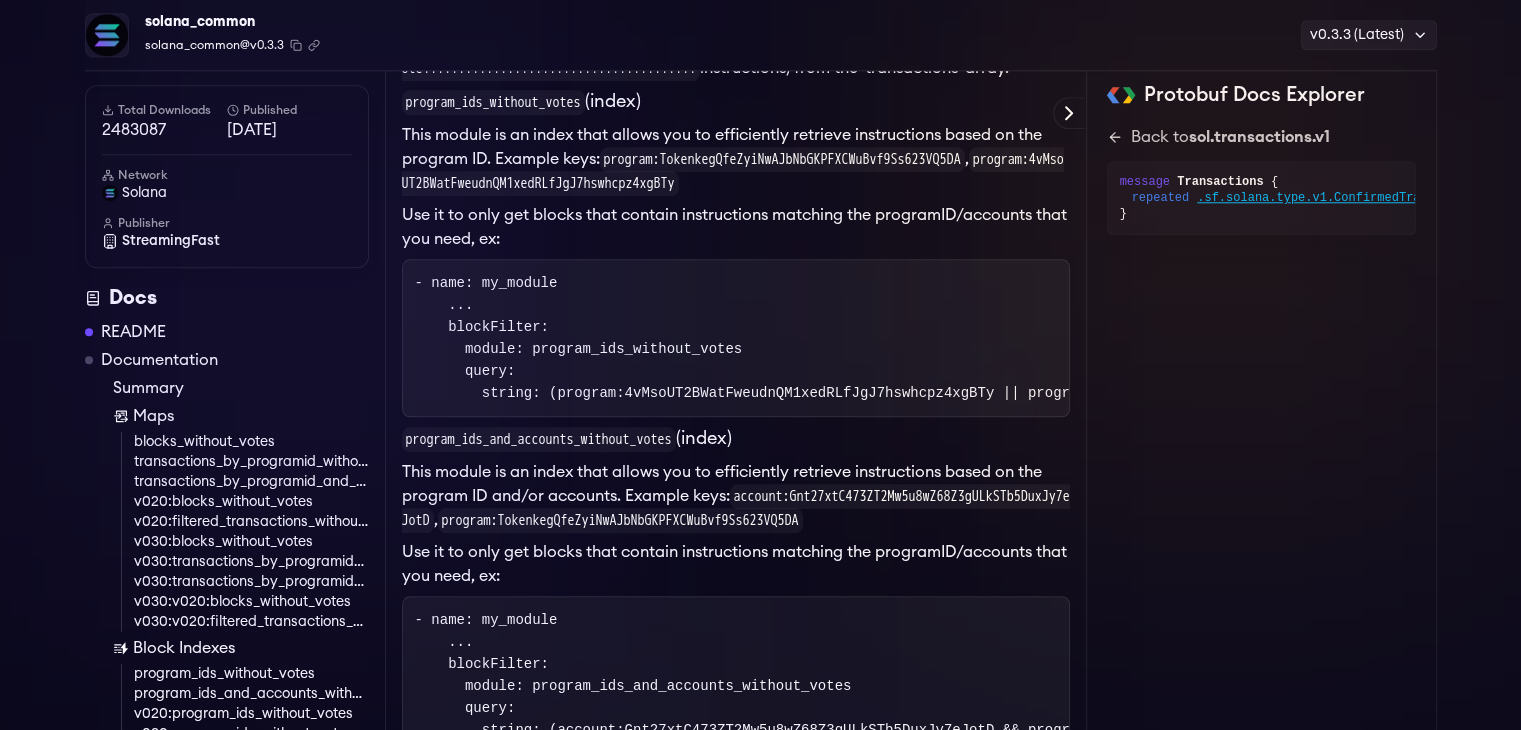 scroll, scrollTop: 2100, scrollLeft: 0, axis: vertical 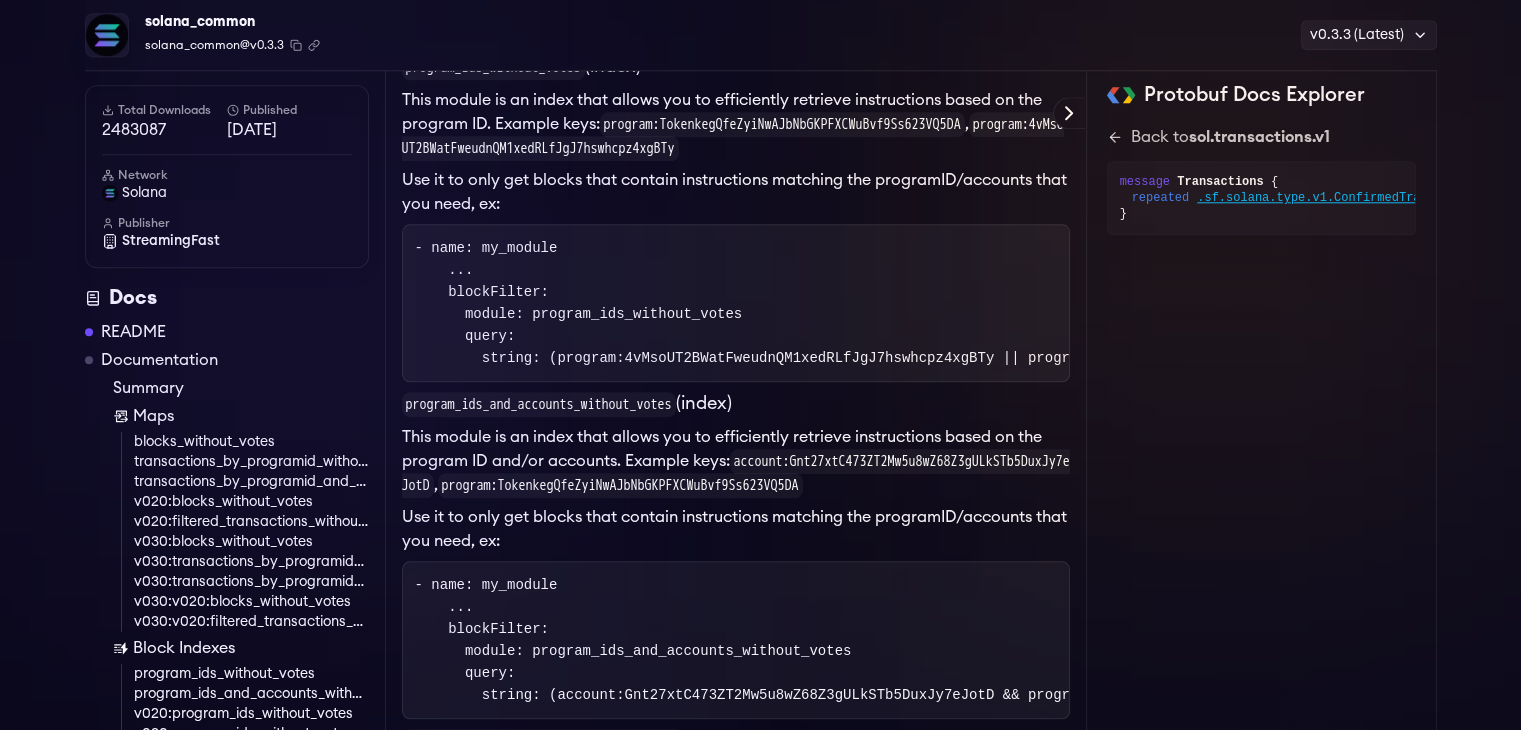 click on "program_ids_and_accounts_without_votes" at bounding box center [539, 404] 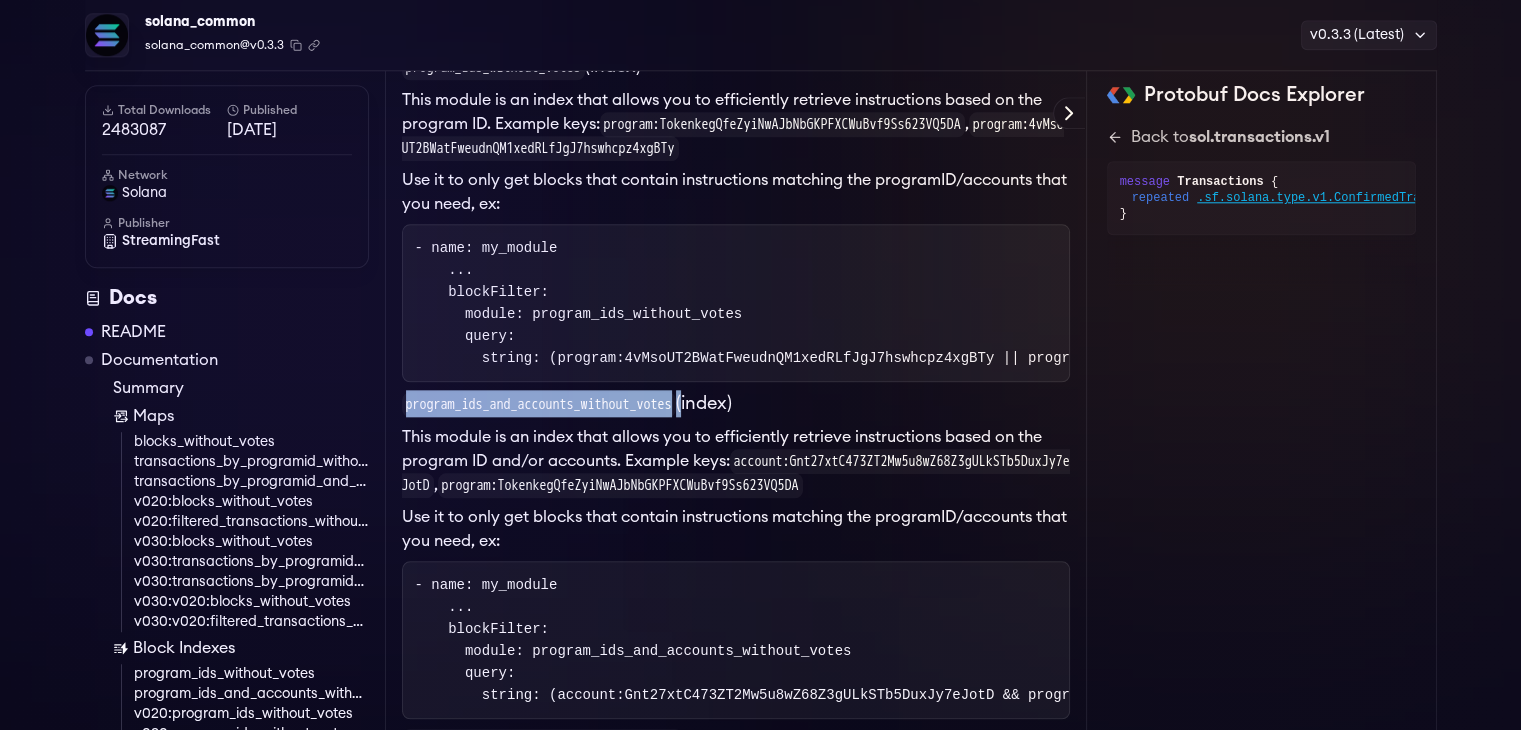 click on "program_ids_and_accounts_without_votes" at bounding box center [539, 404] 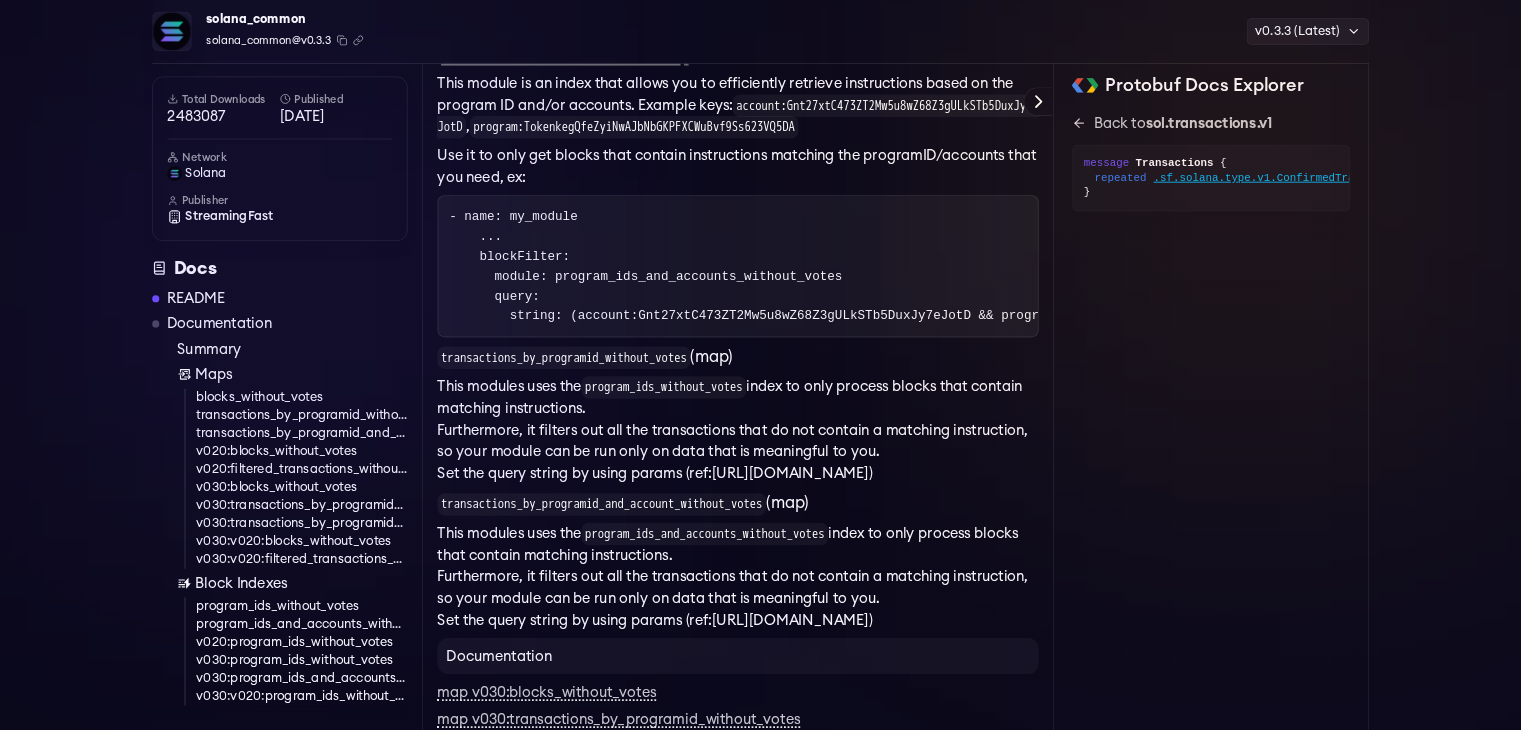 scroll, scrollTop: 2444, scrollLeft: 0, axis: vertical 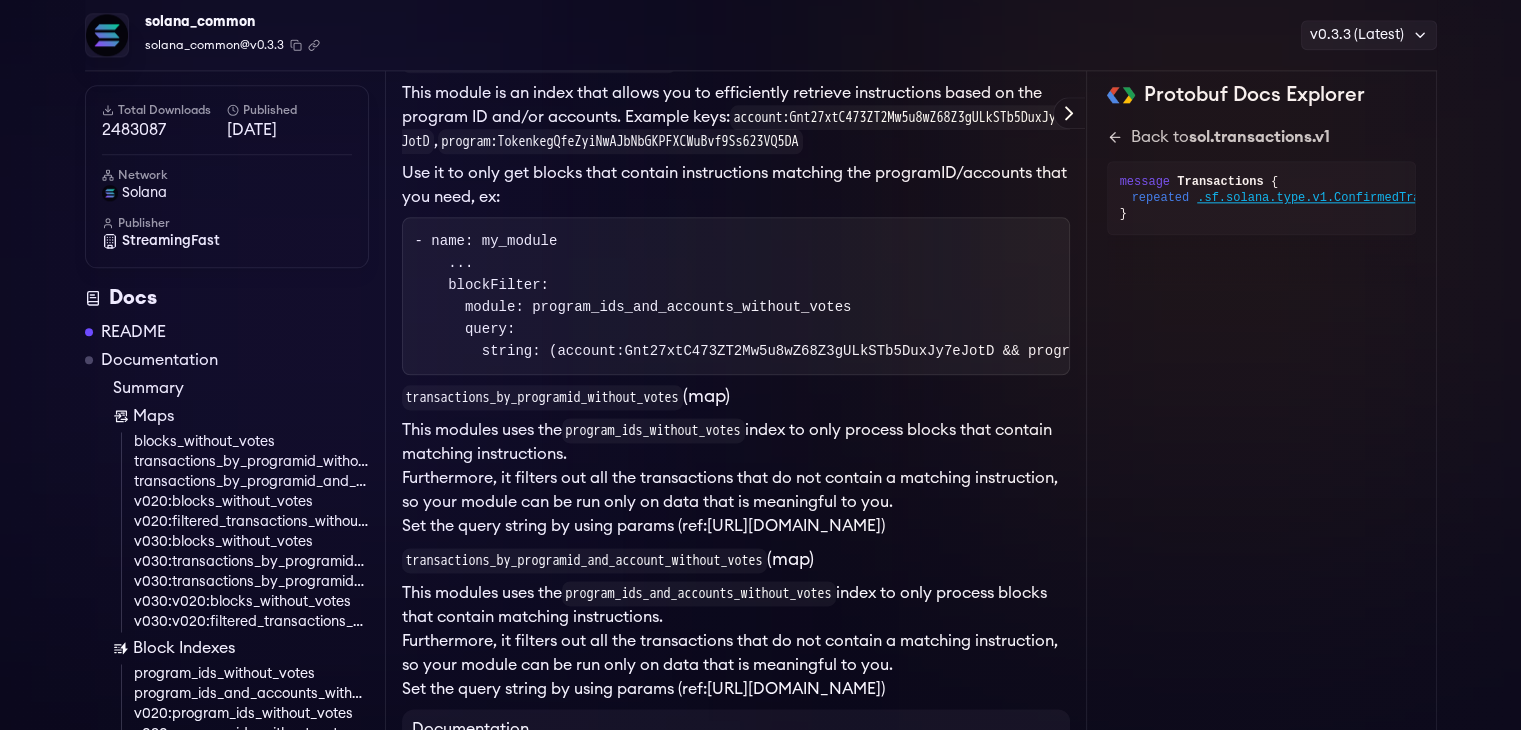 click on "Set the query string by using params (ref:  https://substreams.streamingfast.io/documentation/develop/parameterized-modules )" at bounding box center (736, 526) 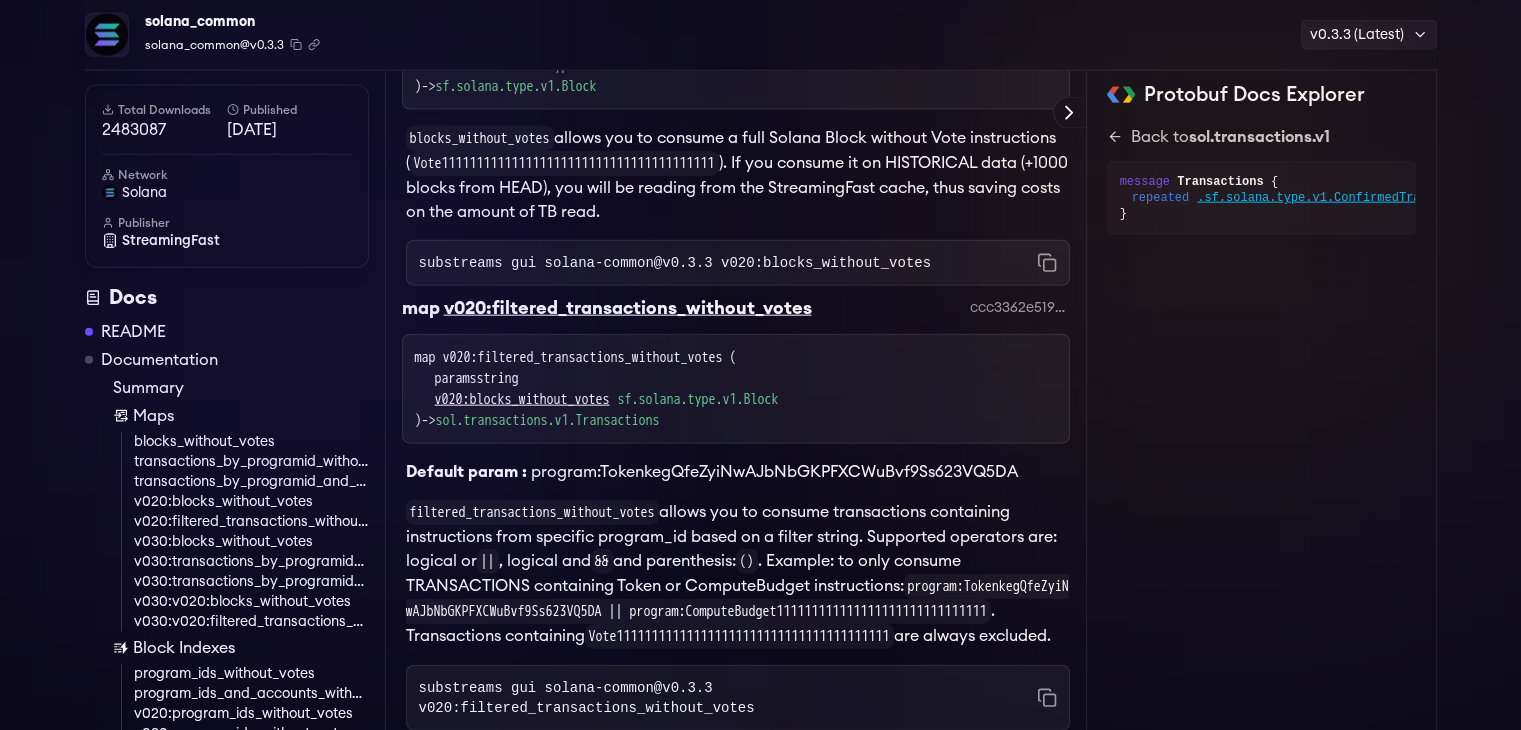 scroll, scrollTop: 4644, scrollLeft: 0, axis: vertical 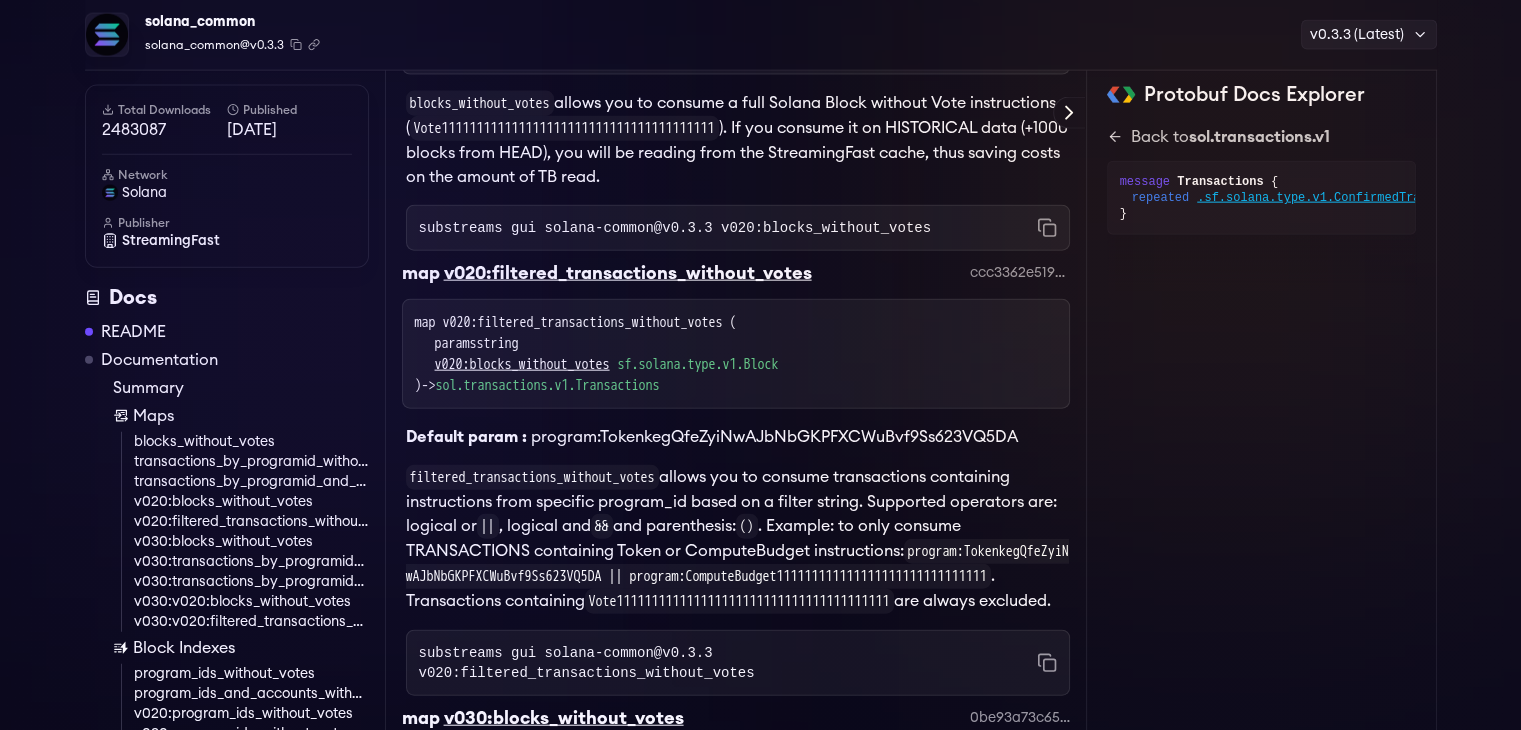 click on "v020:filtered_transactions_without_votes" at bounding box center (628, 273) 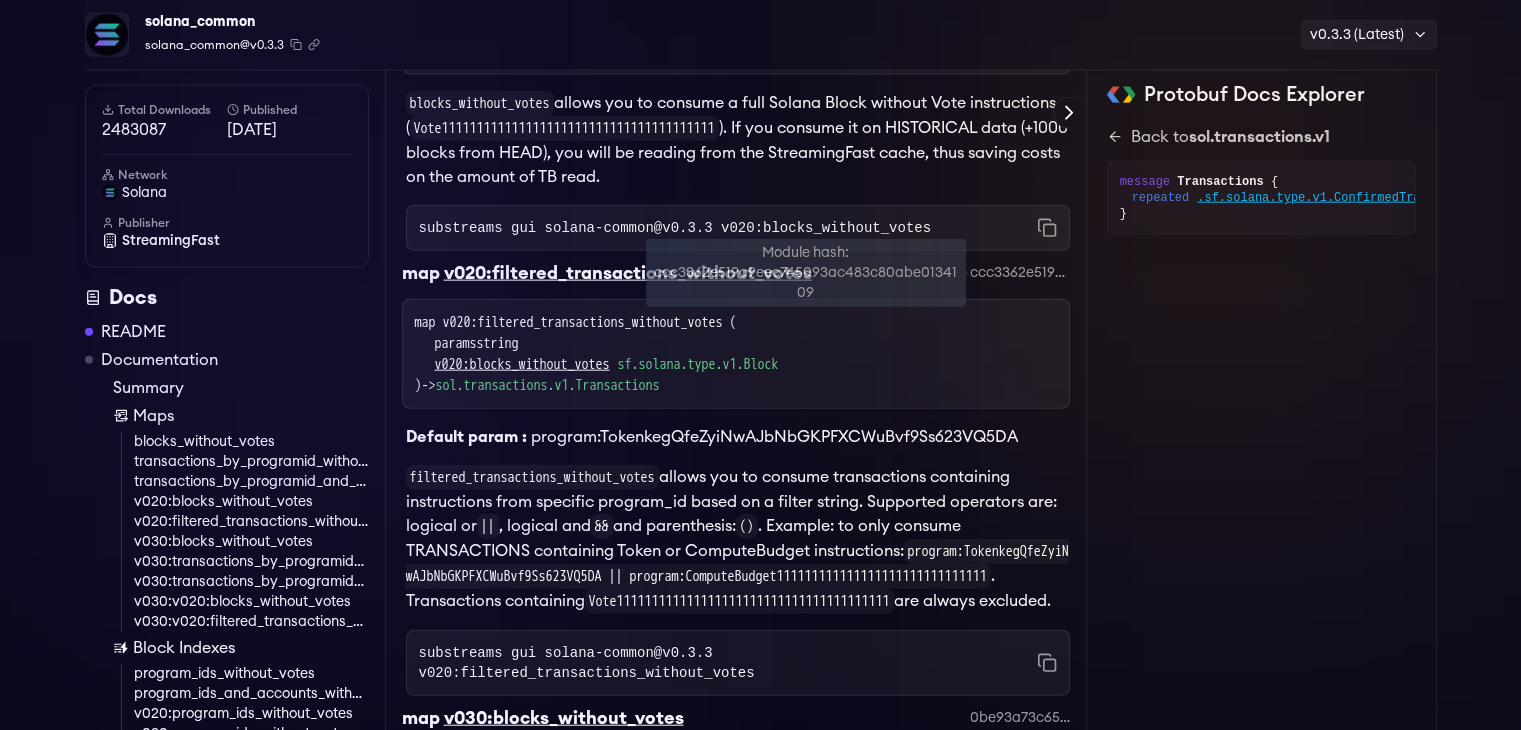 click on "ccc3362e519a9eec745093ac483c80abe0134109" at bounding box center (1020, 273) 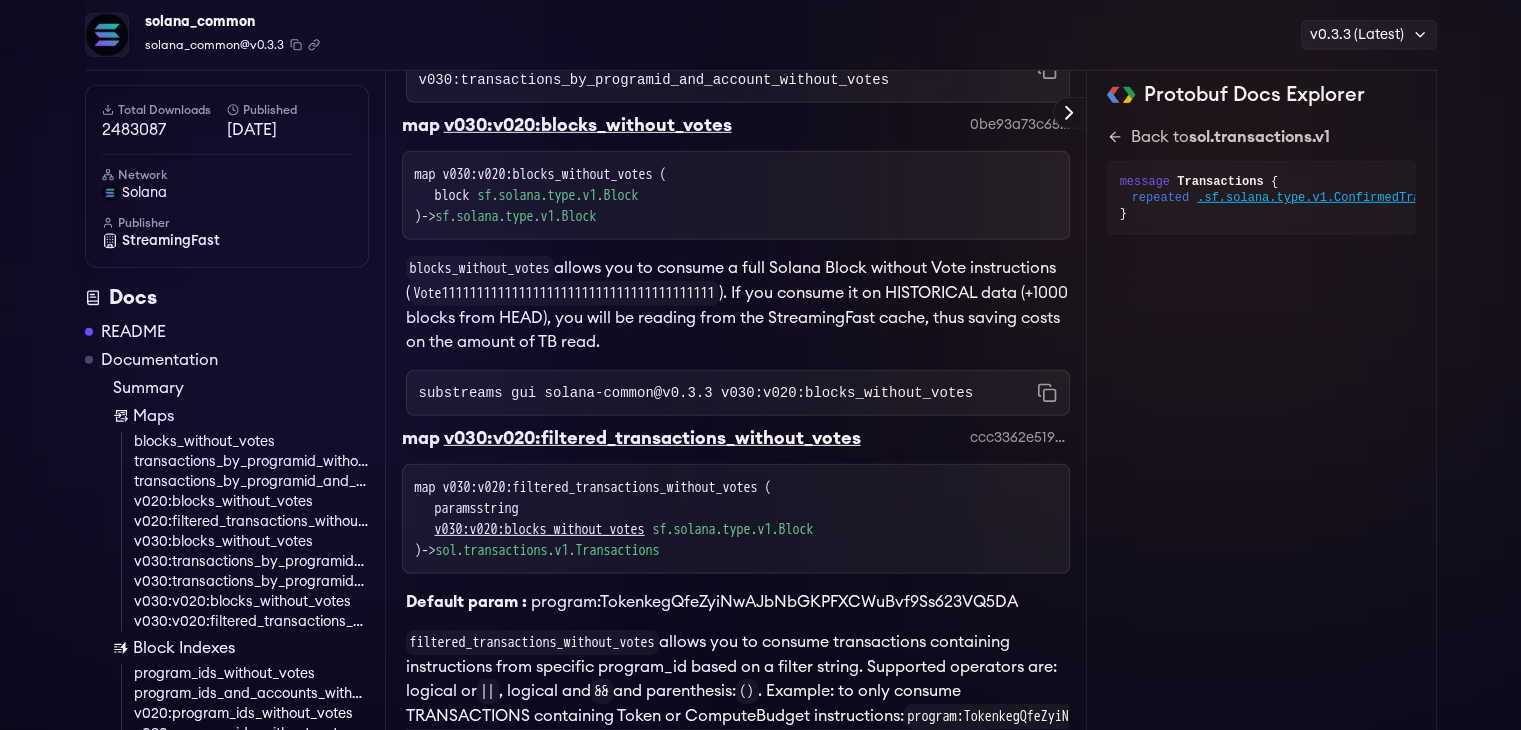 scroll, scrollTop: 6244, scrollLeft: 0, axis: vertical 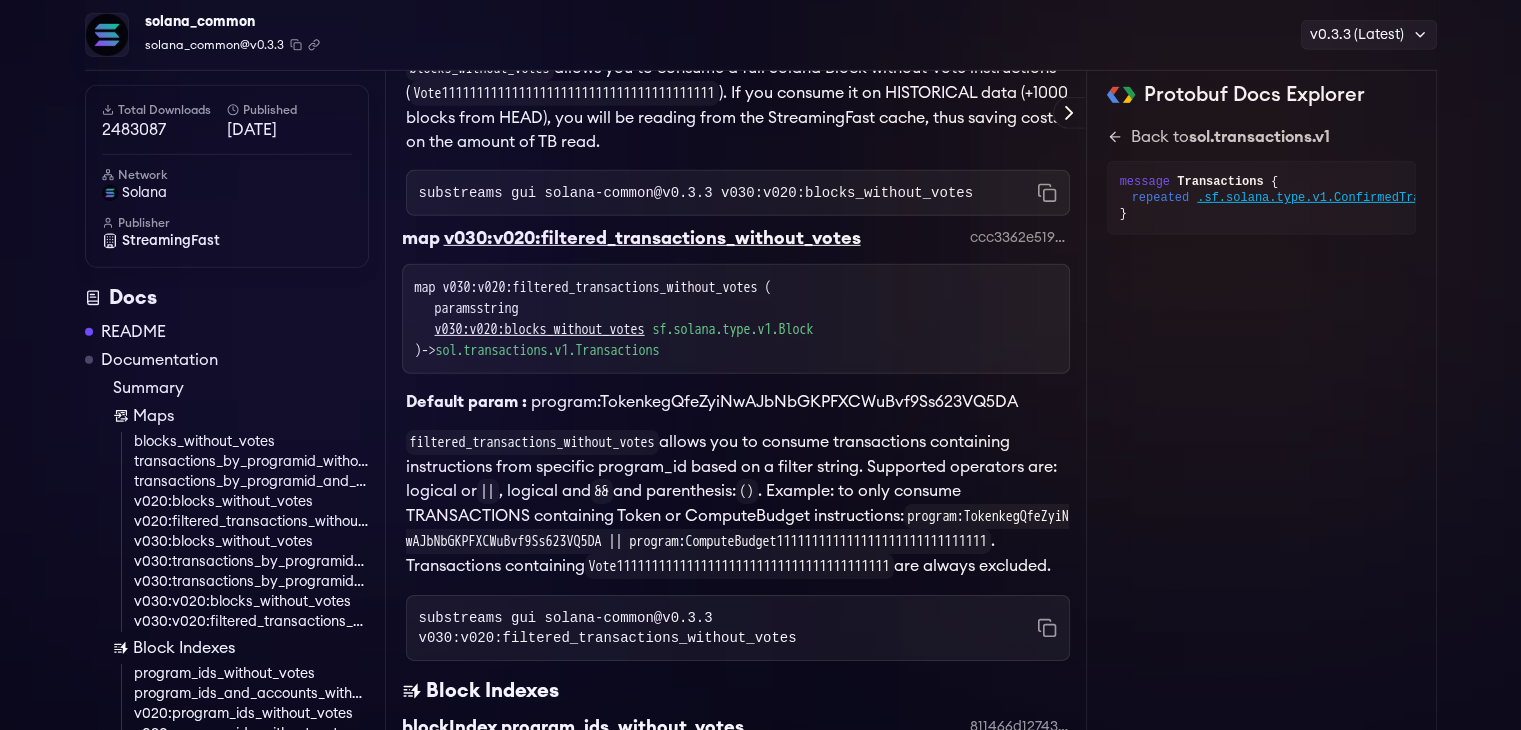 click on "program:TokenkegQfeZyiNwAJbNbGKPFXCWuBvf9Ss623VQ5DA" at bounding box center (774, 402) 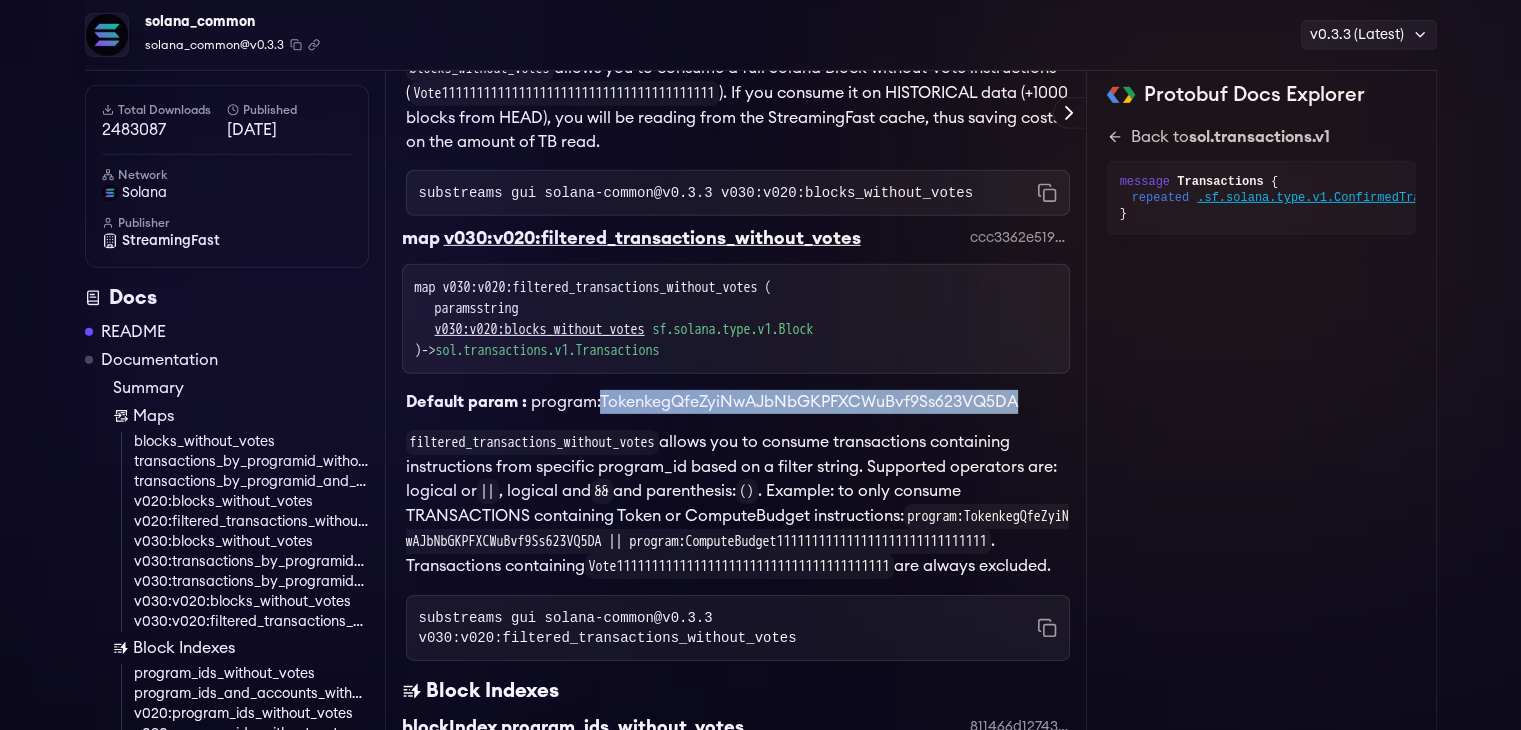 click on "program:TokenkegQfeZyiNwAJbNbGKPFXCWuBvf9Ss623VQ5DA" at bounding box center (774, 402) 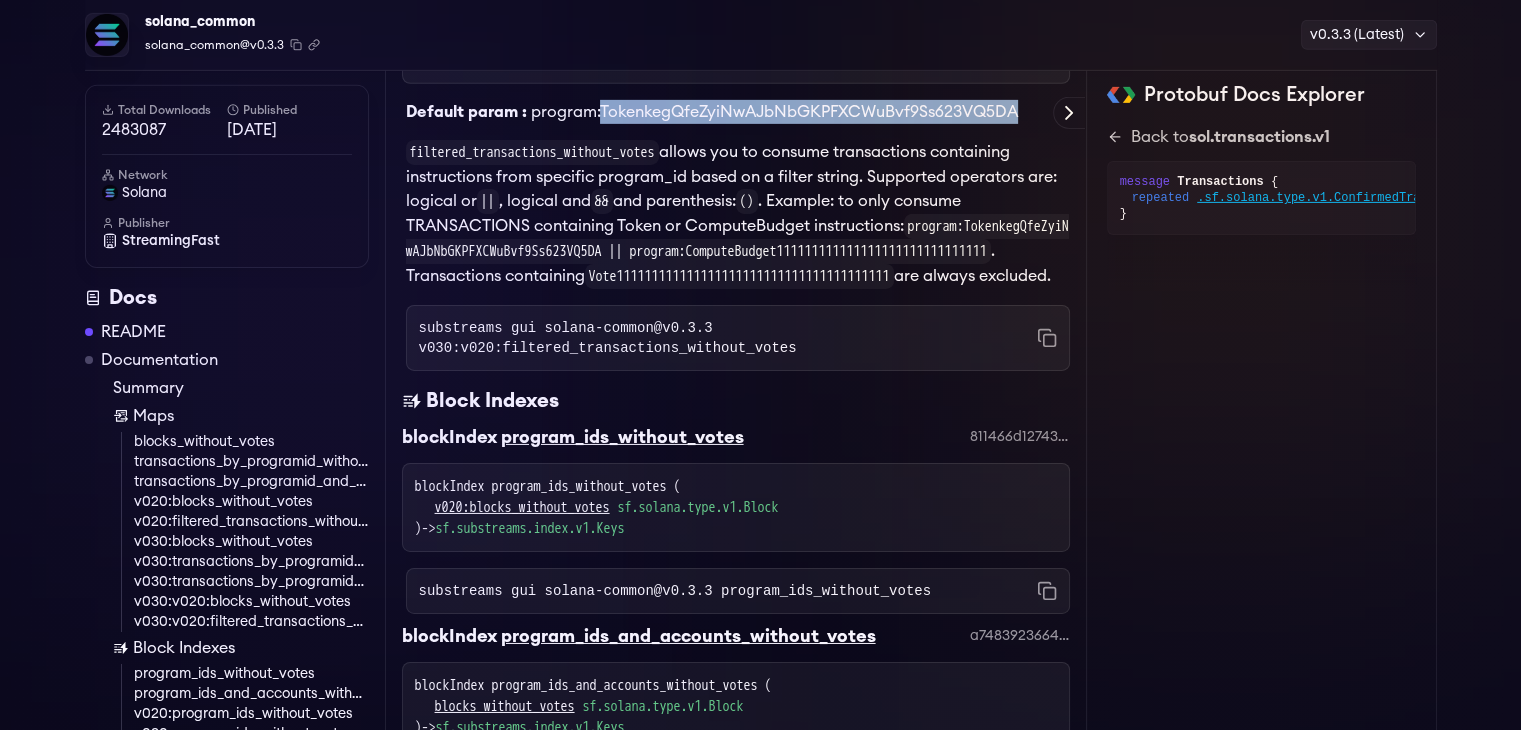 scroll, scrollTop: 6644, scrollLeft: 0, axis: vertical 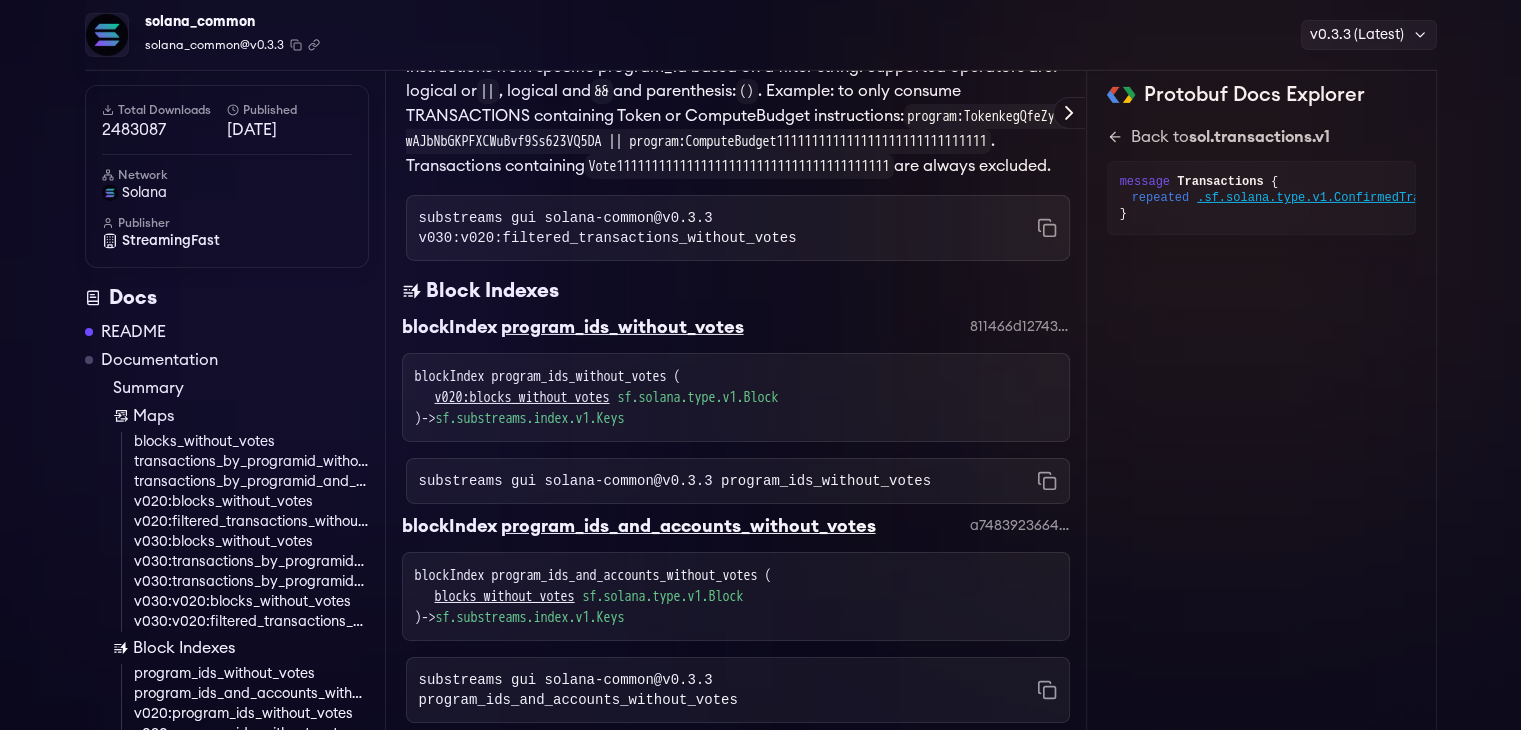 click on "Protobuf Docs Explorer   sol.instructions.v1   sol.transactions.v1   sf.solana.type.v1 Show all     sf.substreams.index.v1   sf.substreams.solana.v1   sf.substreams.v1   google.protobuf   sf.substreams.rpc.v2   sf.substreams.sink.service.v1   sf.substreams  Back to package list sf.solana.type.v1 message Block message ConfirmedTransaction message Transaction message Message message MessageHeader message MessageAddressTableLookup message TransactionStatusMeta message TransactionError message InnerInstructions message InnerInstruction message CompiledInstruction message TokenBalance message UiTokenAmount message ReturnData message Reward message Rewards message UnixTimestamp message BlockHeight enum RewardType  Back to package list sf.substreams message FieldOptions  Back to package list sf.substreams.index.v1 message Keys  Back to package list sf.substreams.solana.v1 message Transactions  Back to package list sf.substreams.v1 message Modules message Binary message Module message Package message message Clock" at bounding box center [1262, -2352] 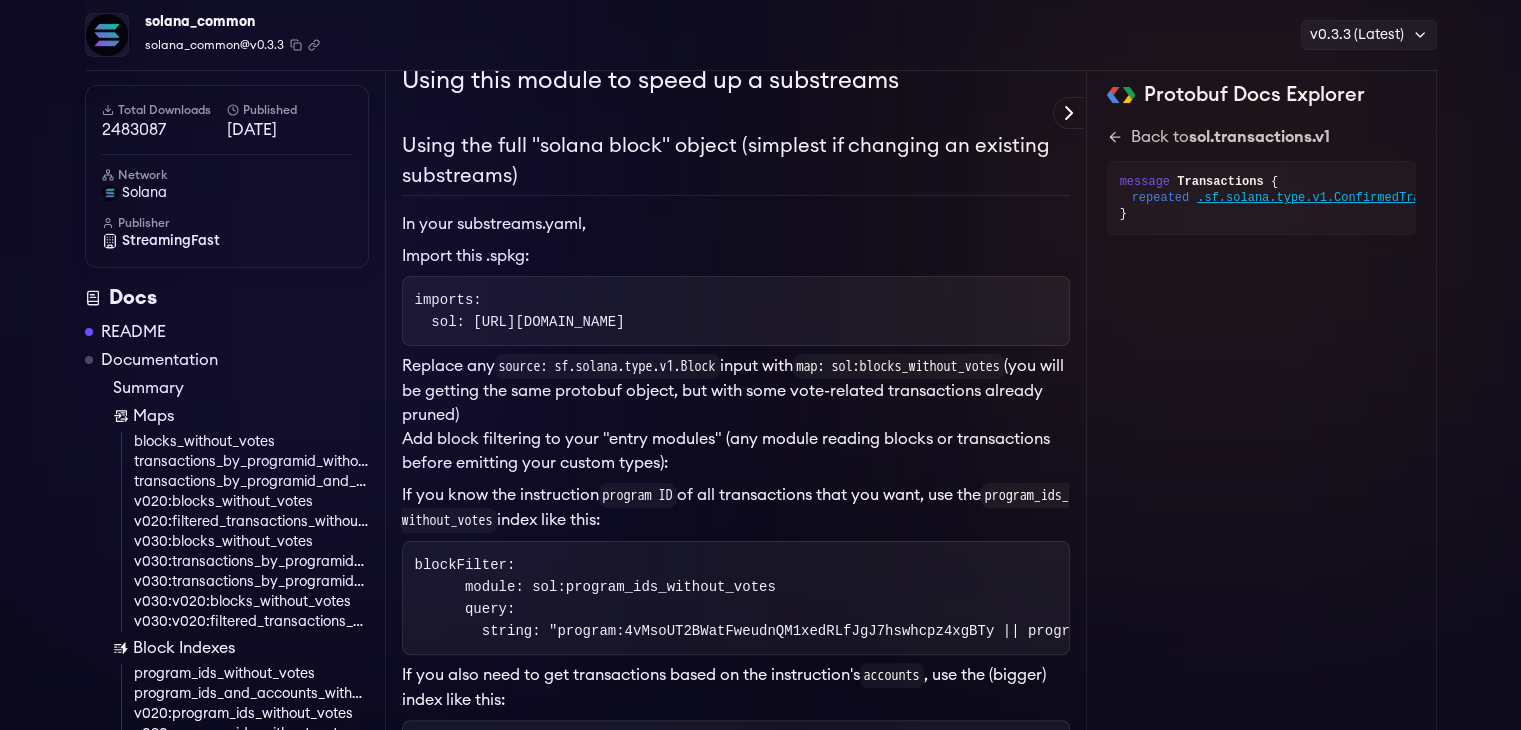 scroll, scrollTop: 100, scrollLeft: 0, axis: vertical 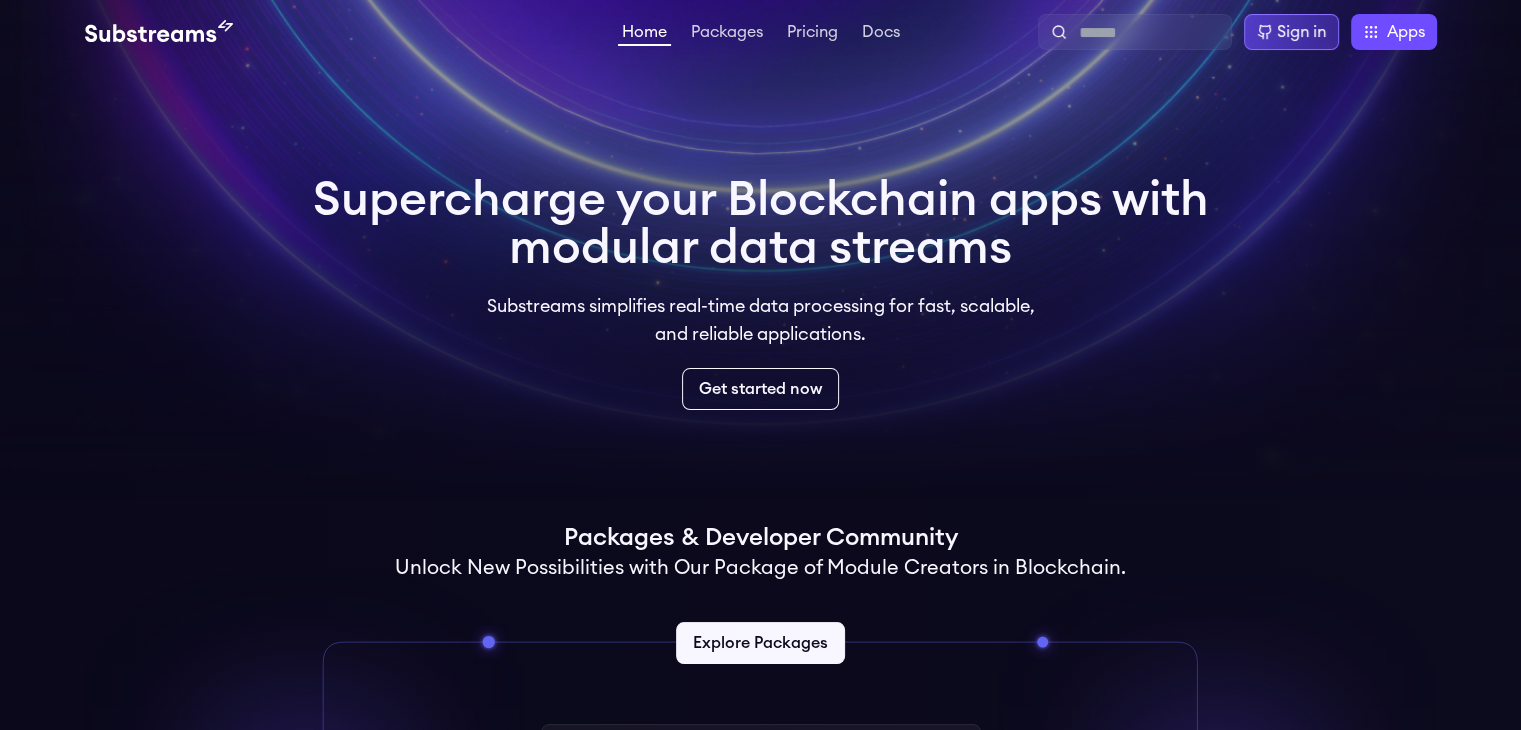 click on "Sign in" at bounding box center (1301, 32) 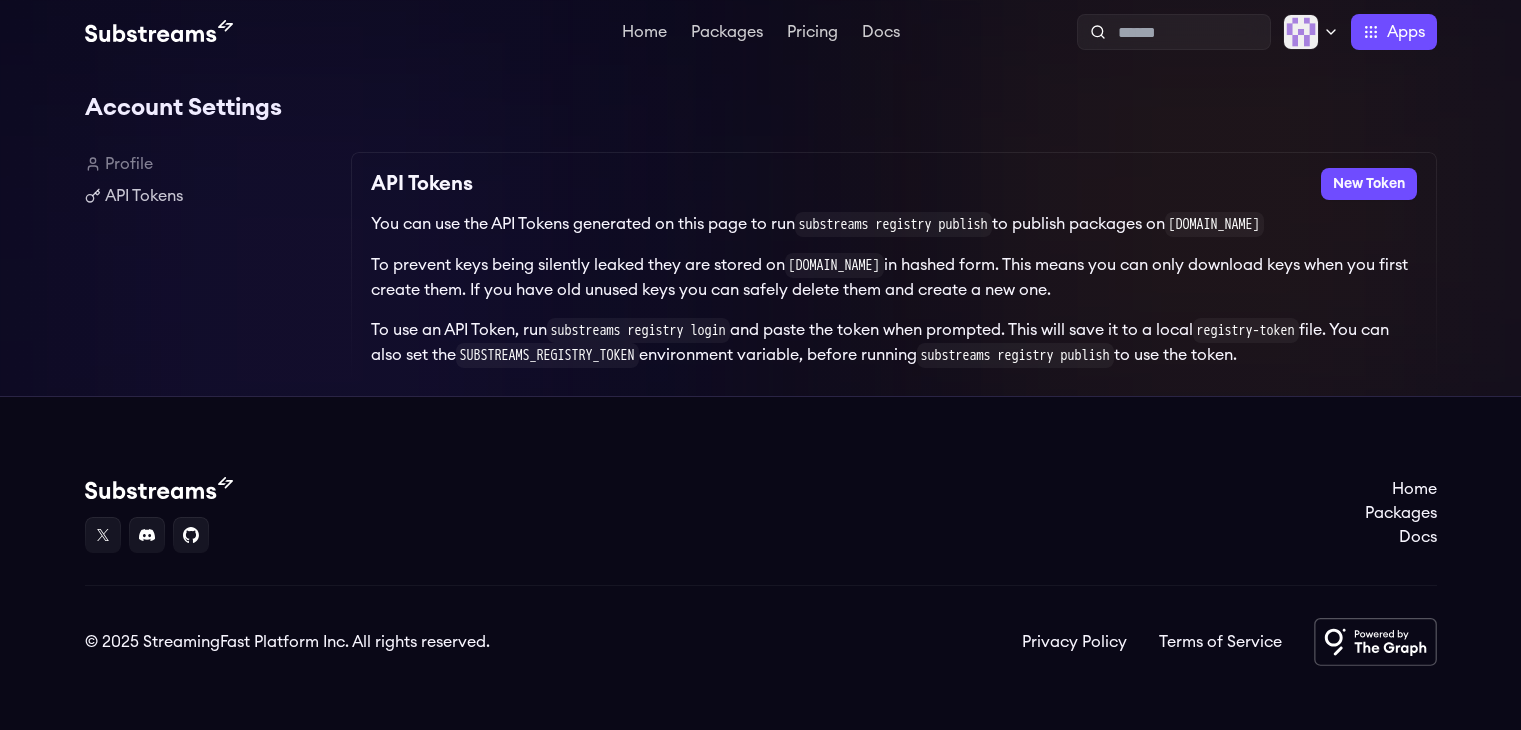 scroll, scrollTop: 0, scrollLeft: 0, axis: both 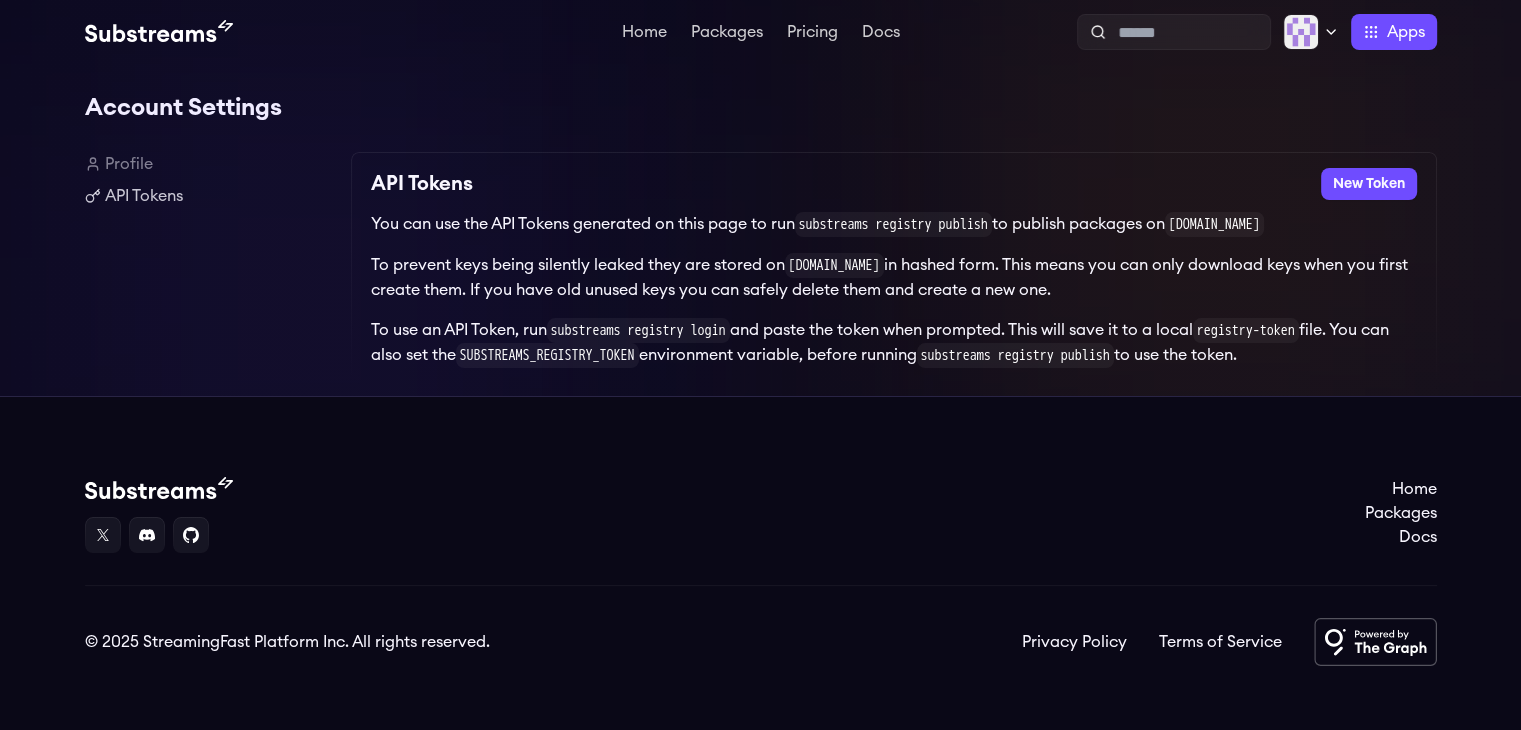 click on "You can use the API Tokens generated on this page to run  substreams registry publish  to publish packages on  substreams.dev To prevent keys being silently leaked they are stored on  substreams.dev  in hashed form. This means you can only download keys when you first create them. If you have old unused keys you can safely delete them and create a new one. To use an API Token, run  substreams registry login  and paste the token when prompted. This will save it to a local  registry-token  file. You can also set the  SUBSTREAMS_REGISTRY_TOKEN  environment variable, before running  substreams registry publish  to use the token." at bounding box center [894, 290] 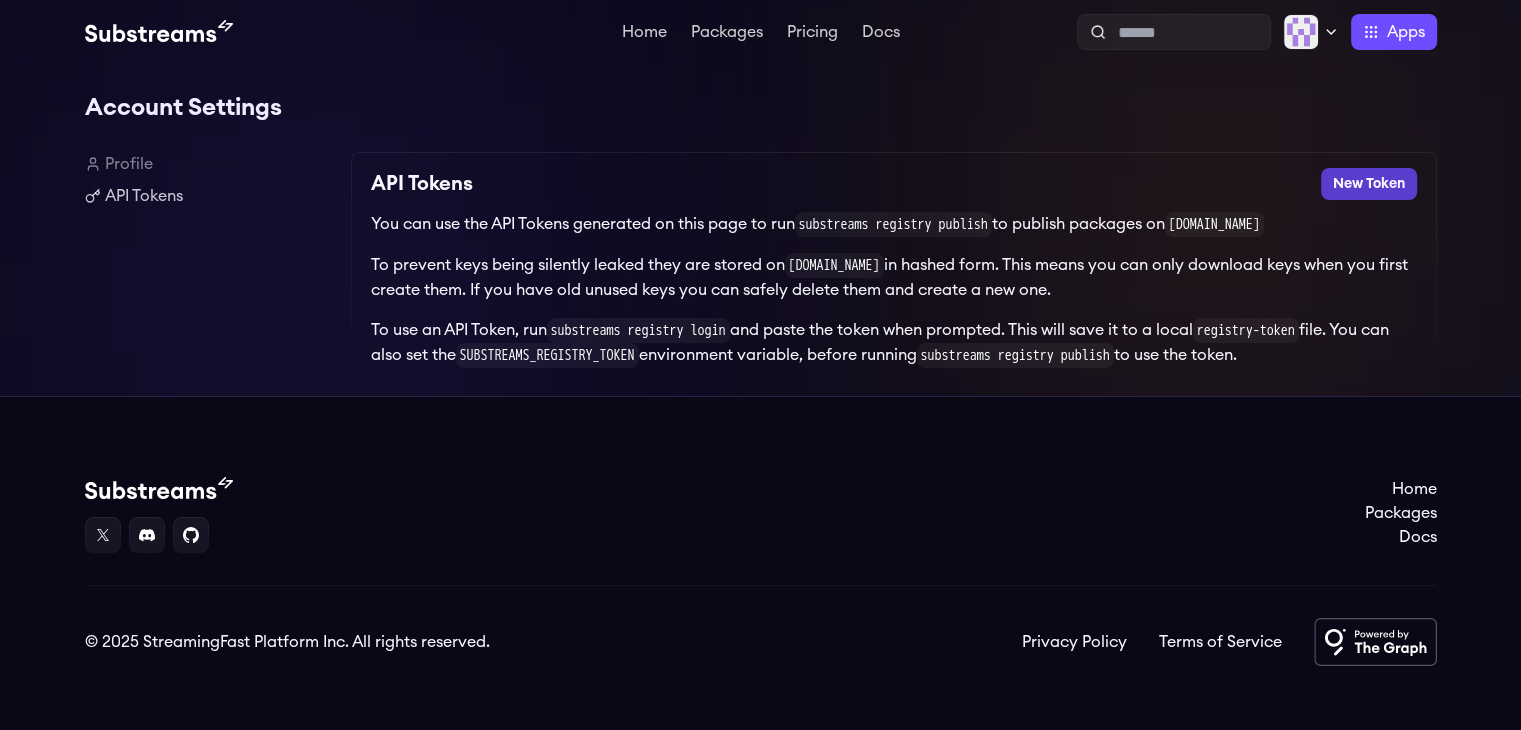 click on "New Token" at bounding box center (1369, 184) 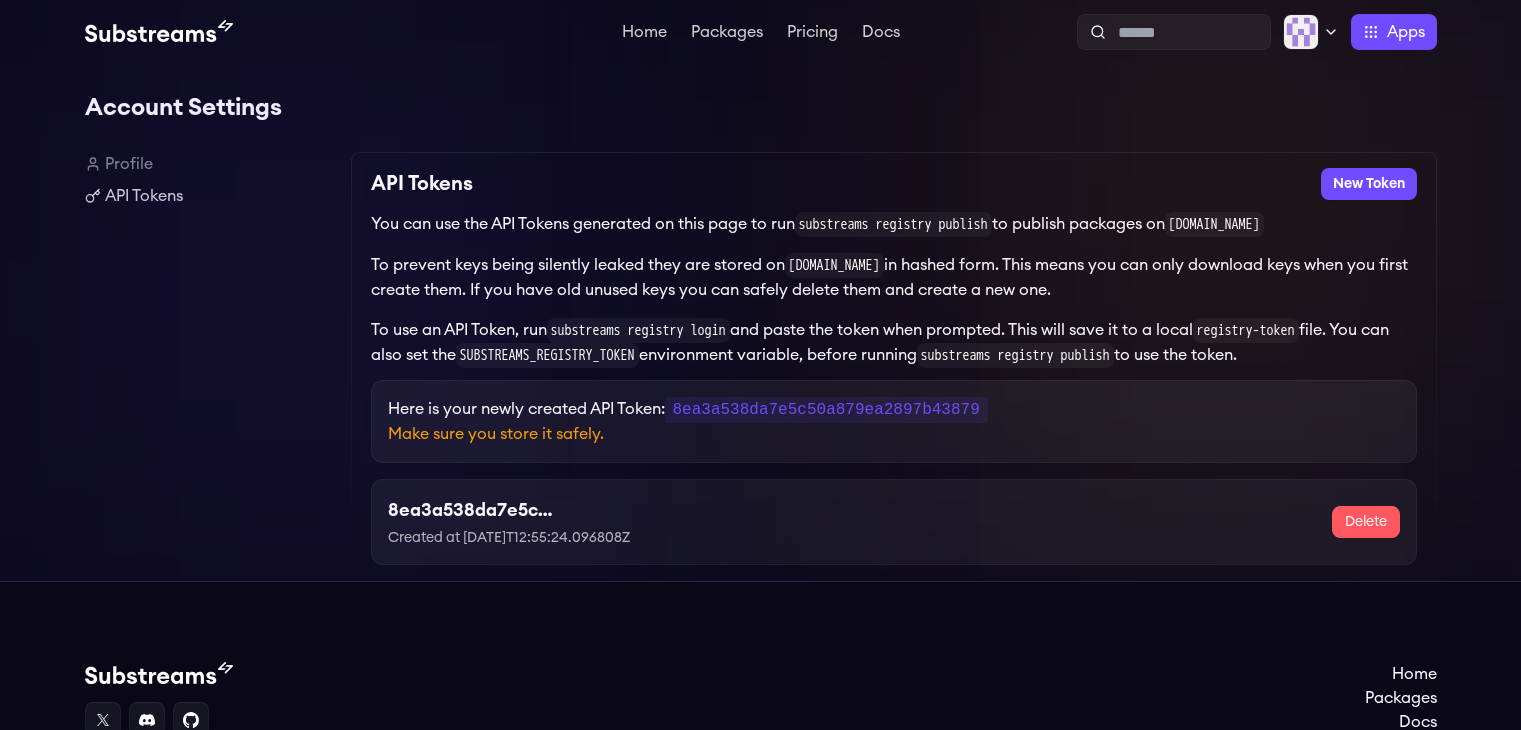 scroll, scrollTop: 0, scrollLeft: 0, axis: both 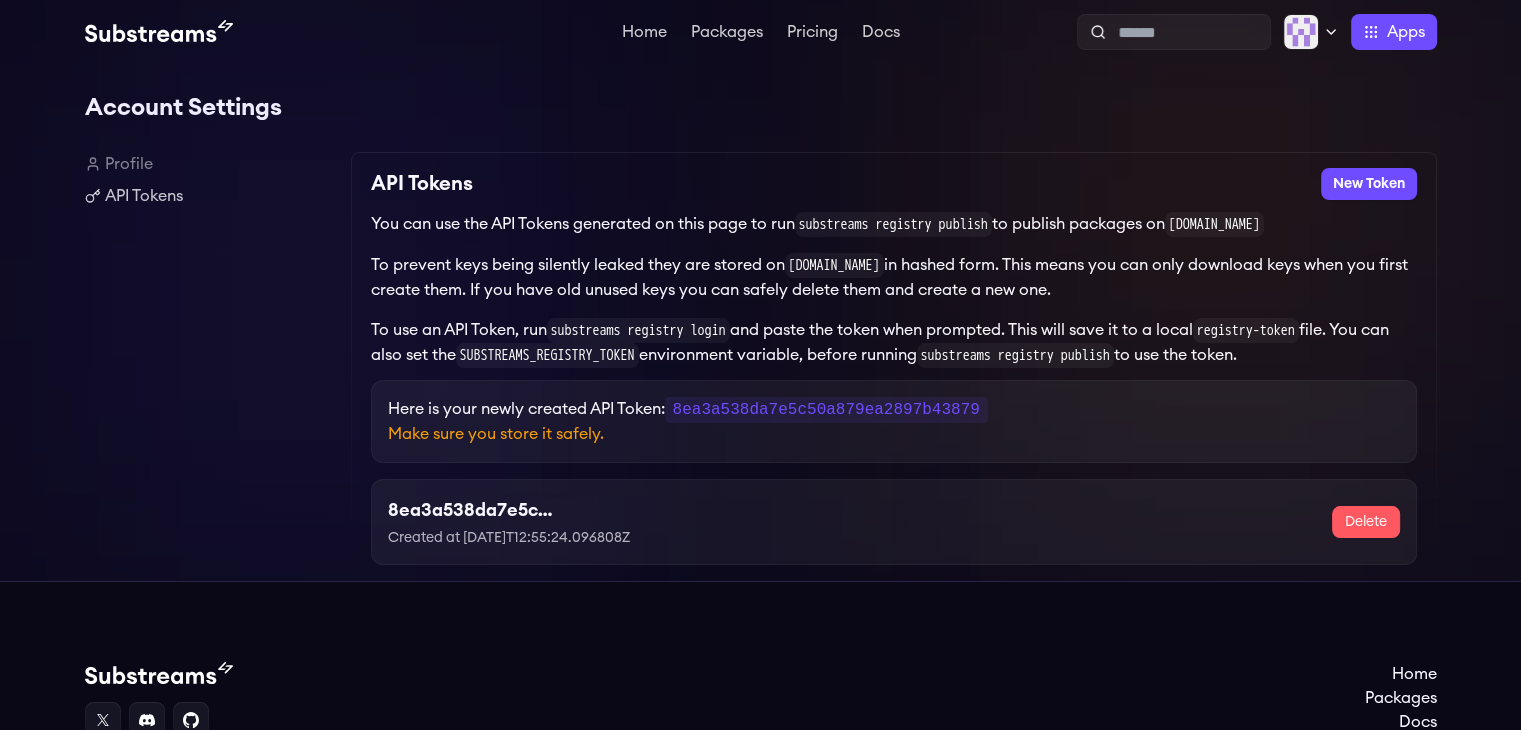 click on "Here is your newly created API Token:  8ea3a538da7e5c50a879ea2897b43879" at bounding box center [894, 409] 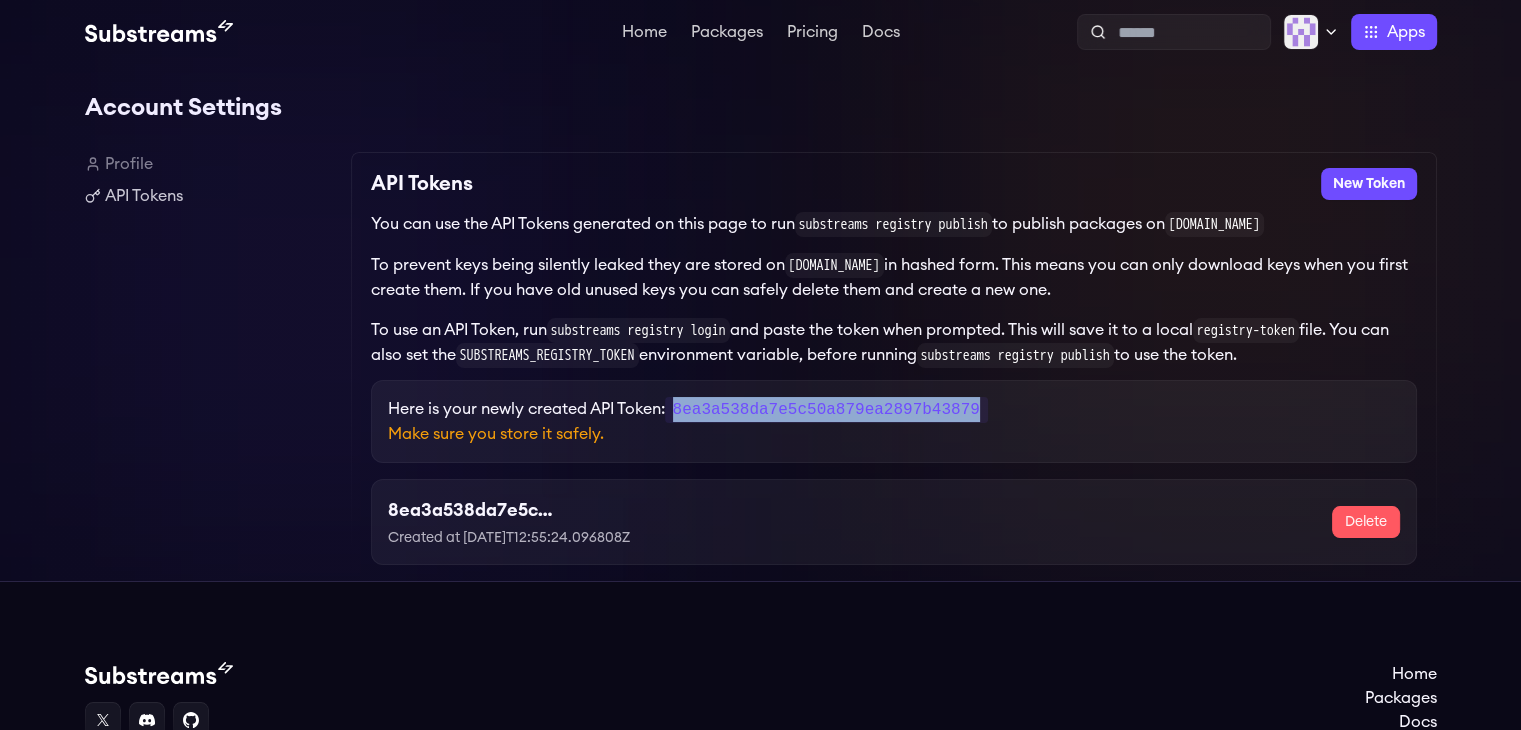 click on "8ea3a538da7e5c50a879ea2897b43879" at bounding box center (826, 410) 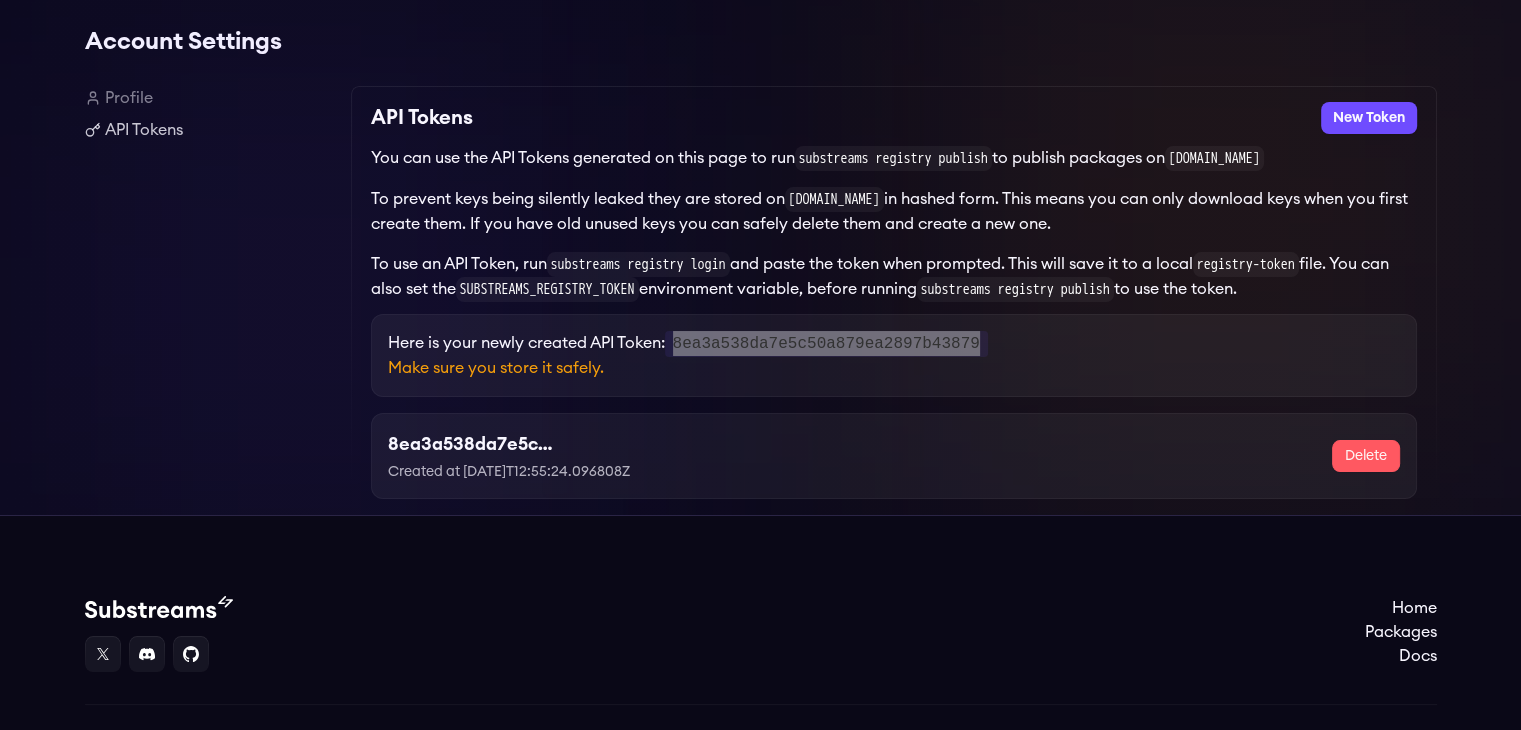 scroll, scrollTop: 100, scrollLeft: 0, axis: vertical 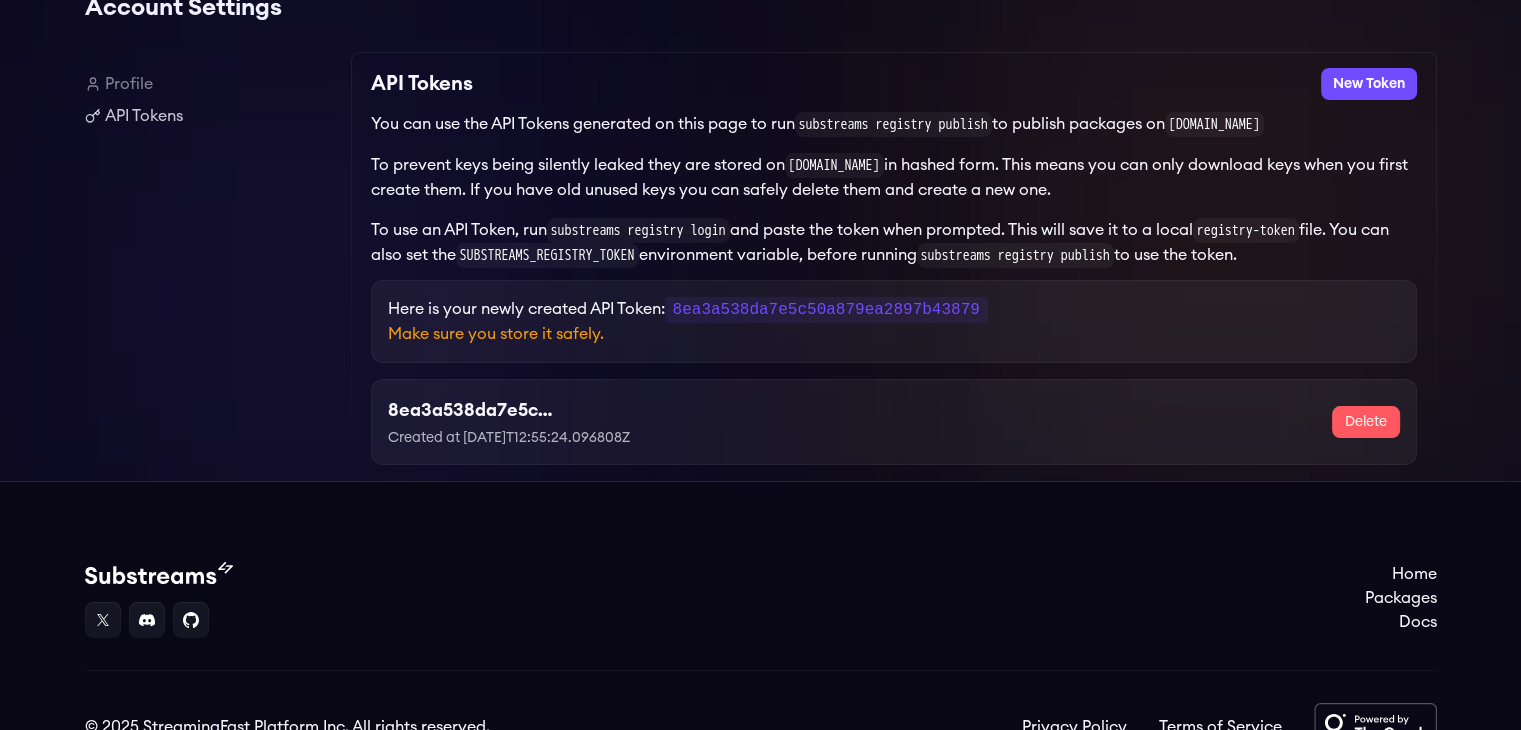 click on "Created at 2025-07-03T12:55:24.096808Z" at bounding box center [558, 438] 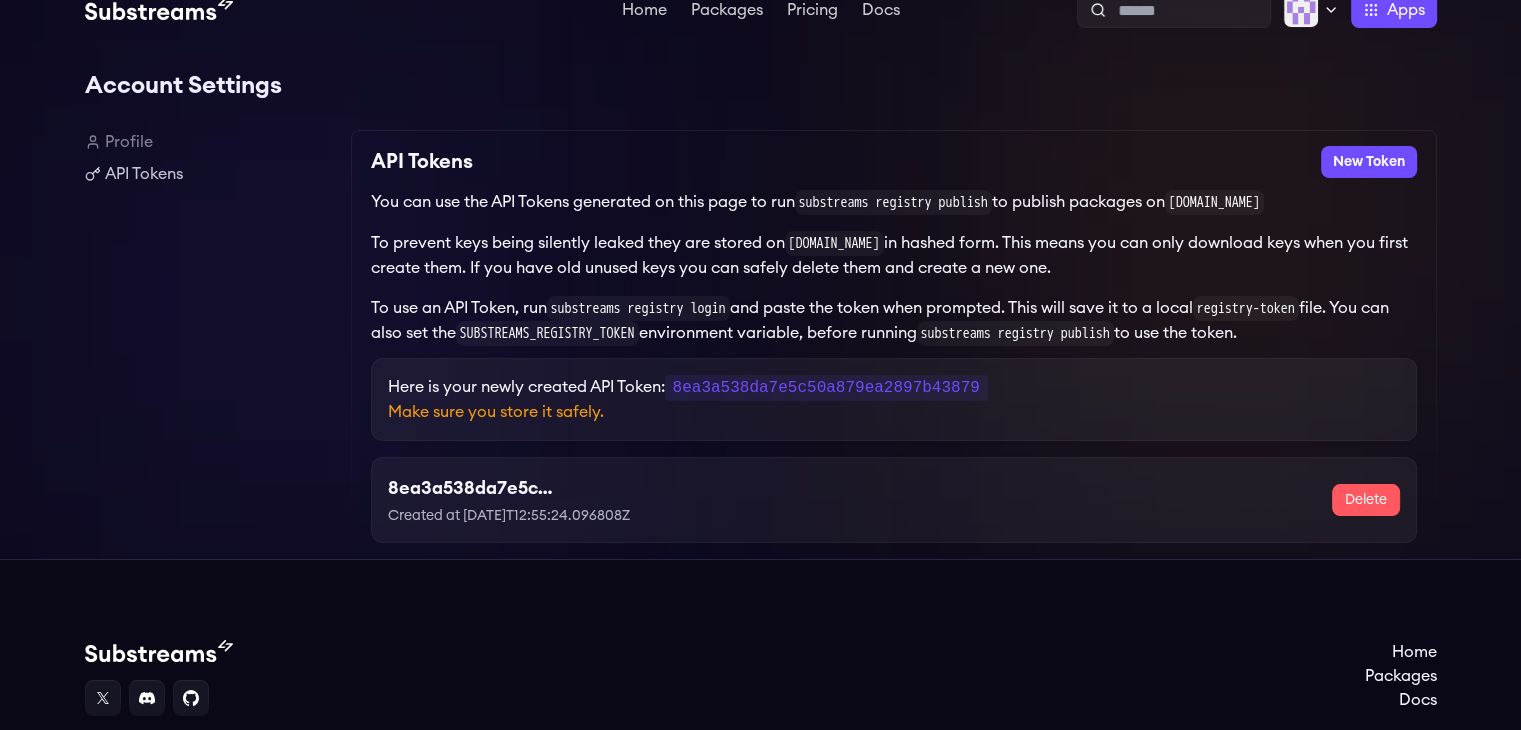 scroll, scrollTop: 0, scrollLeft: 0, axis: both 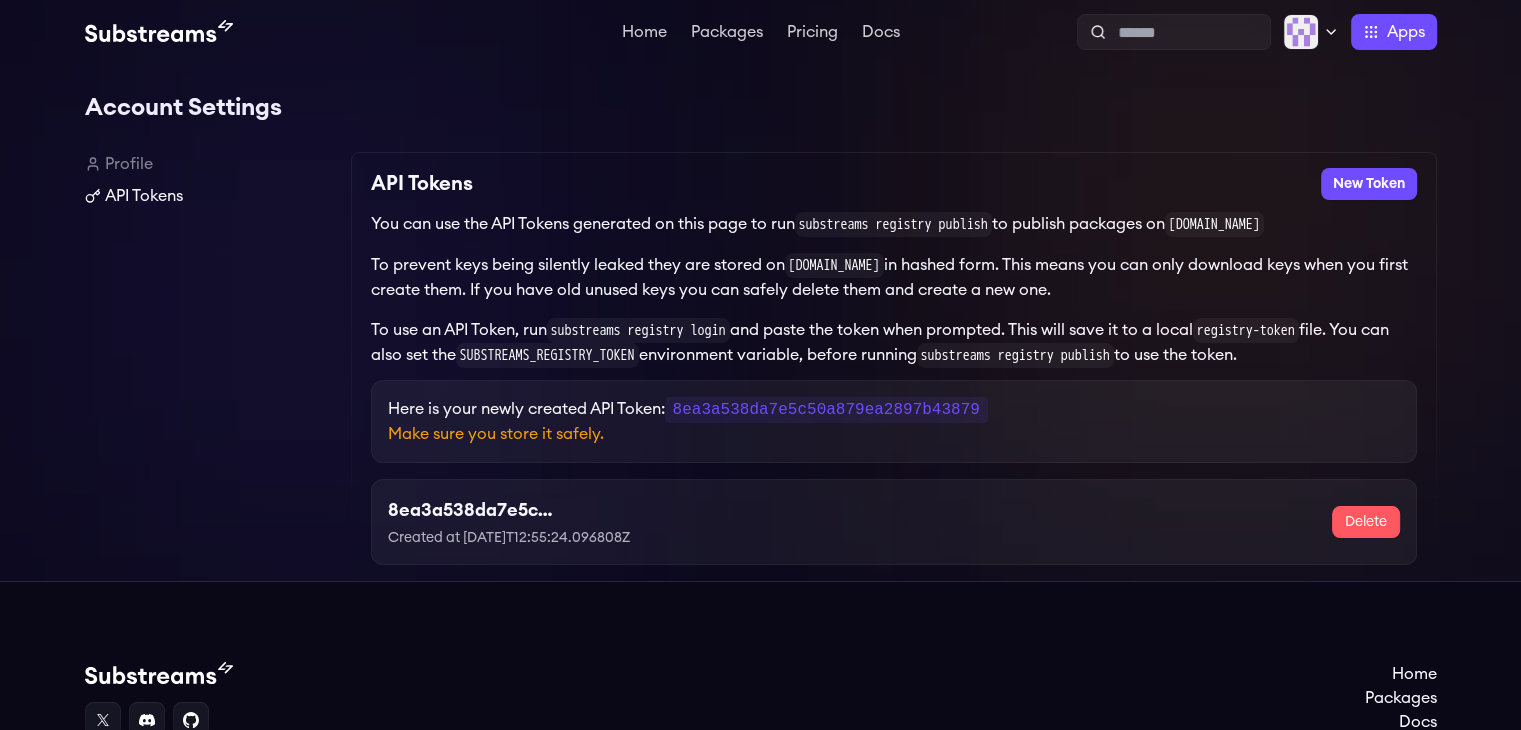 click on "API Tokens" at bounding box center [210, 196] 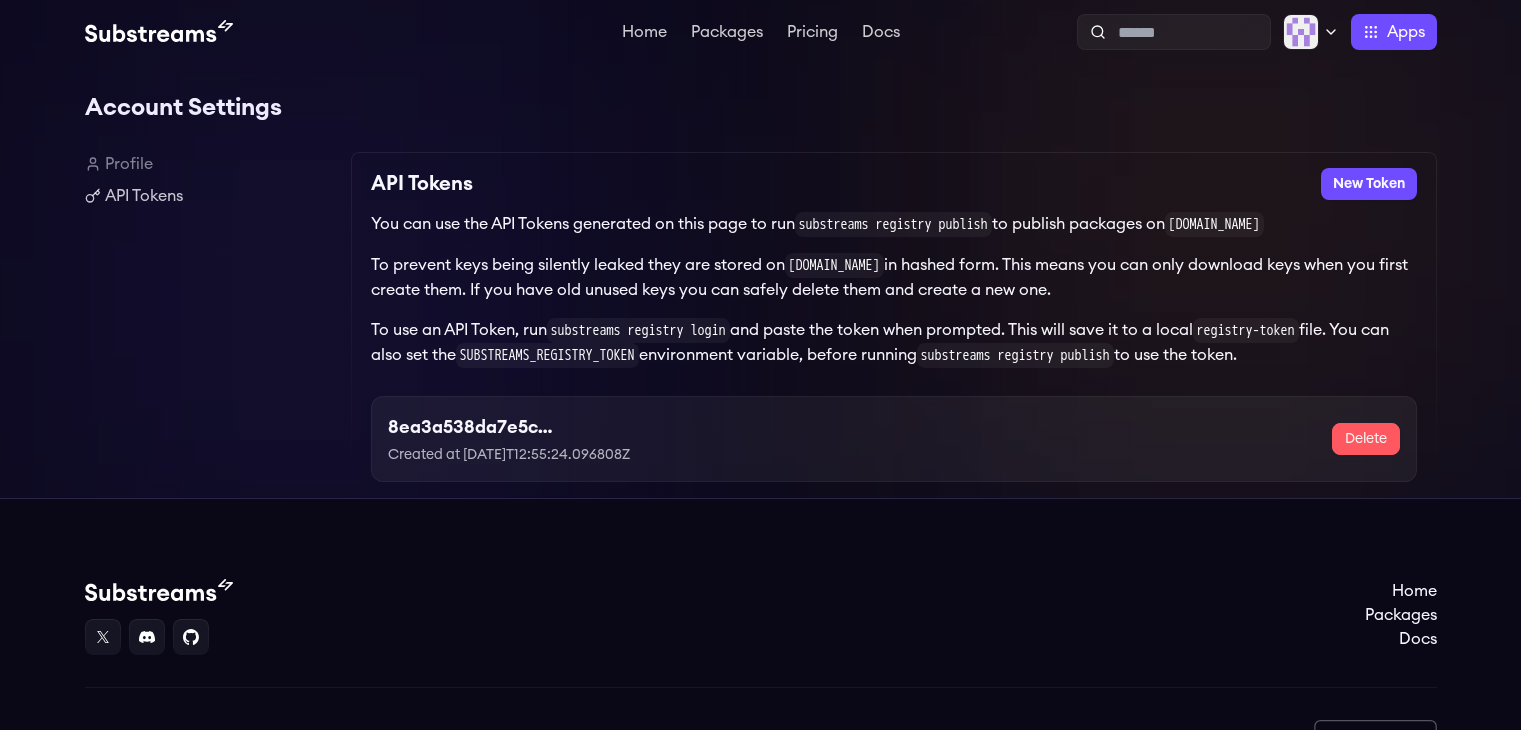 scroll, scrollTop: 0, scrollLeft: 0, axis: both 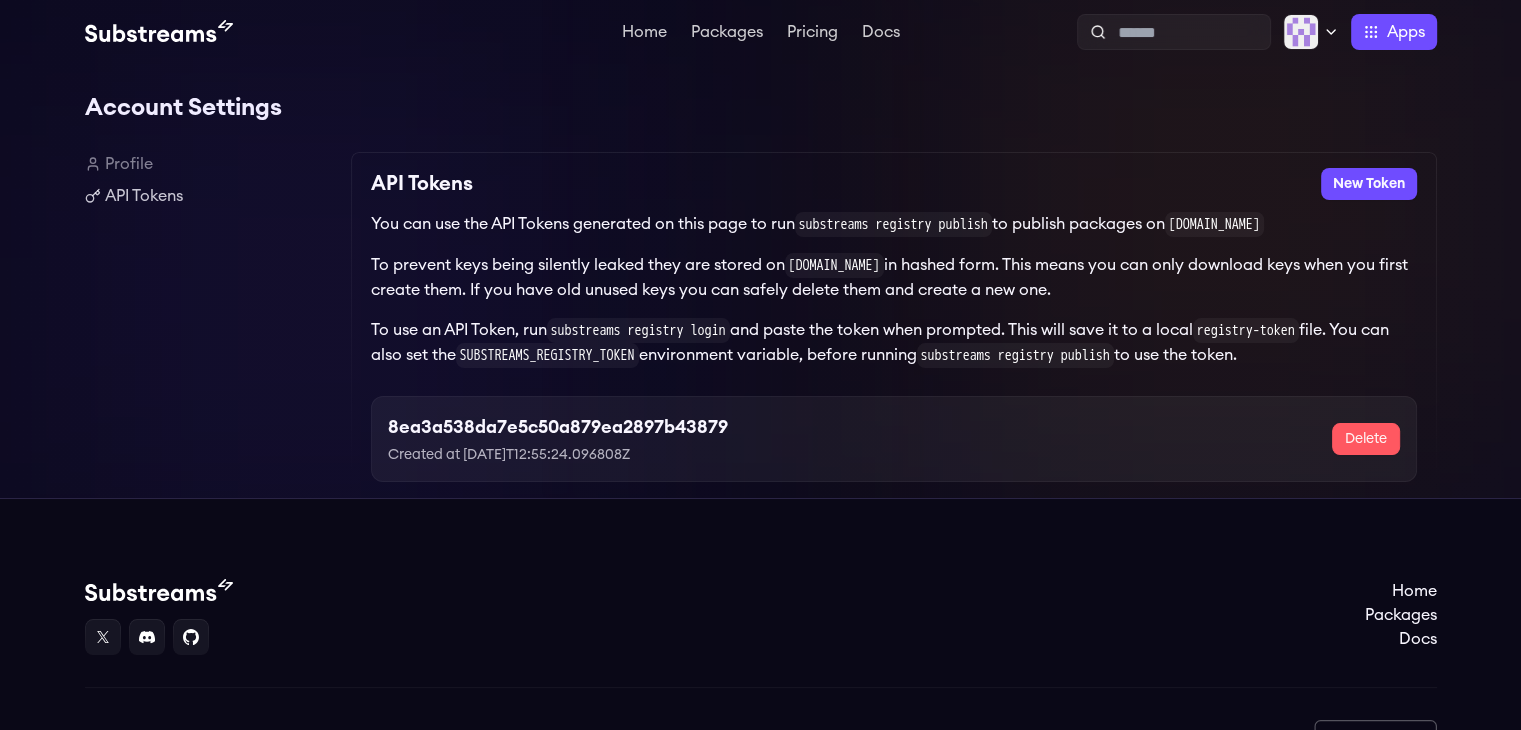 click on "8ea3a538da7e5c50a879ea2897b43879" at bounding box center (558, 427) 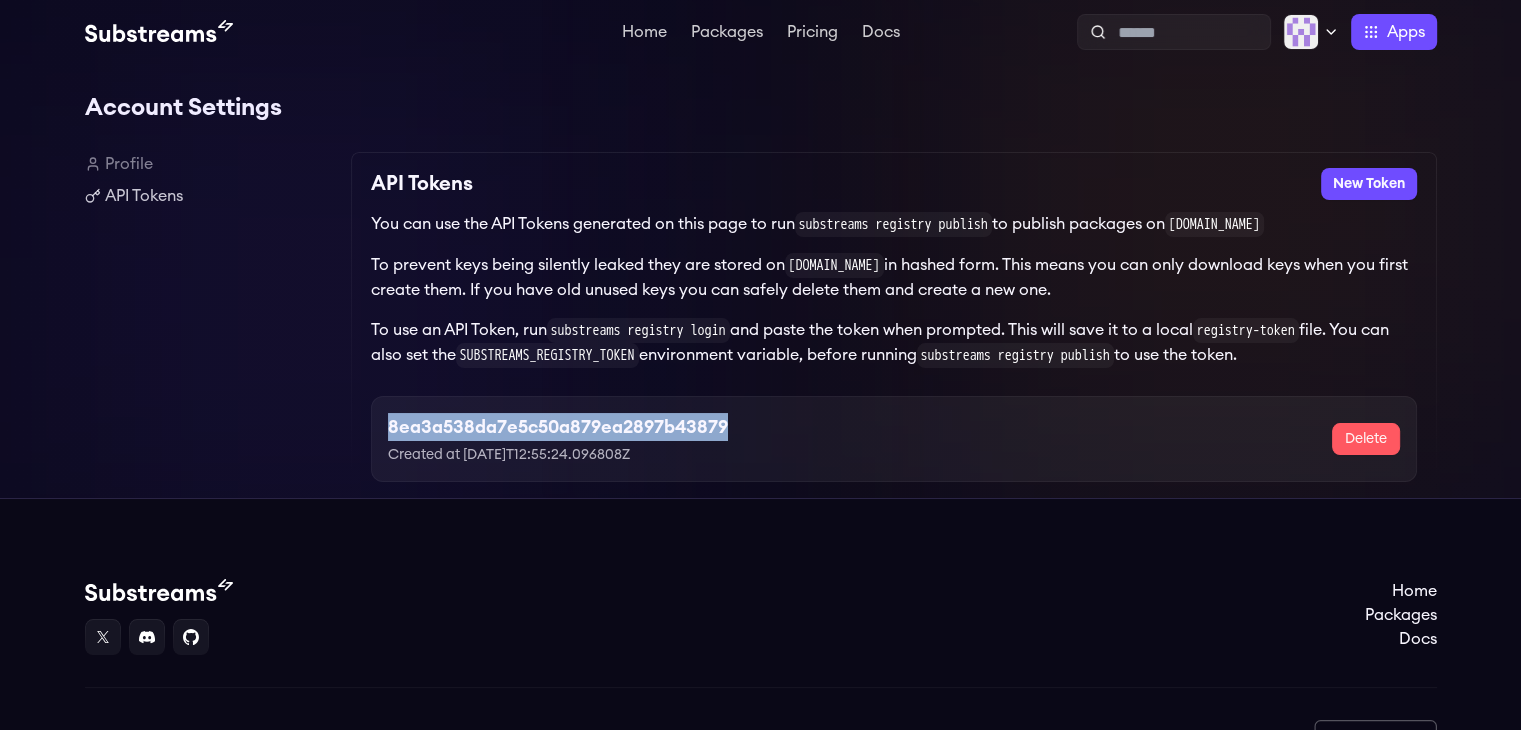 click on "8ea3a538da7e5c50a879ea2897b43879" at bounding box center [558, 427] 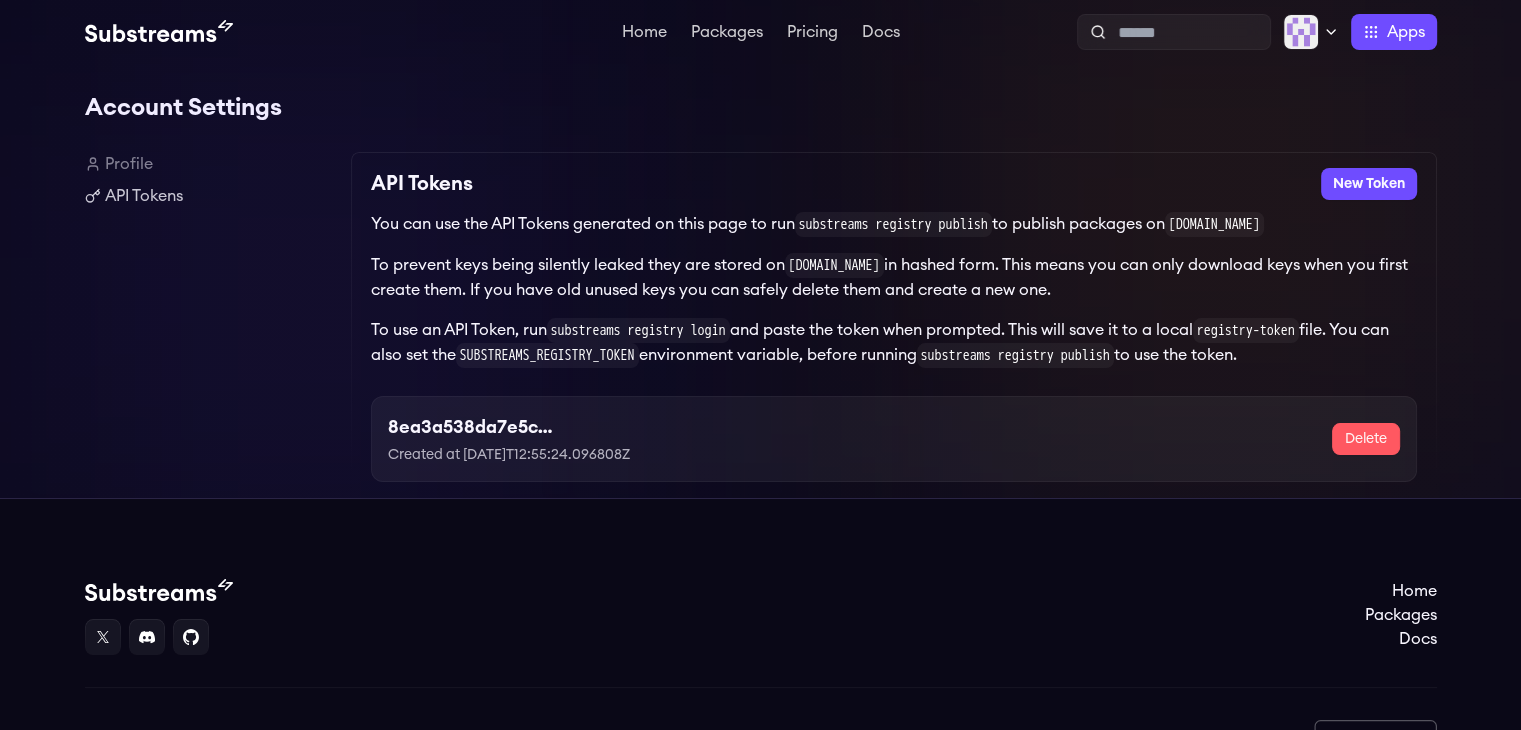 click on "substreams registry publish" at bounding box center (893, 224) 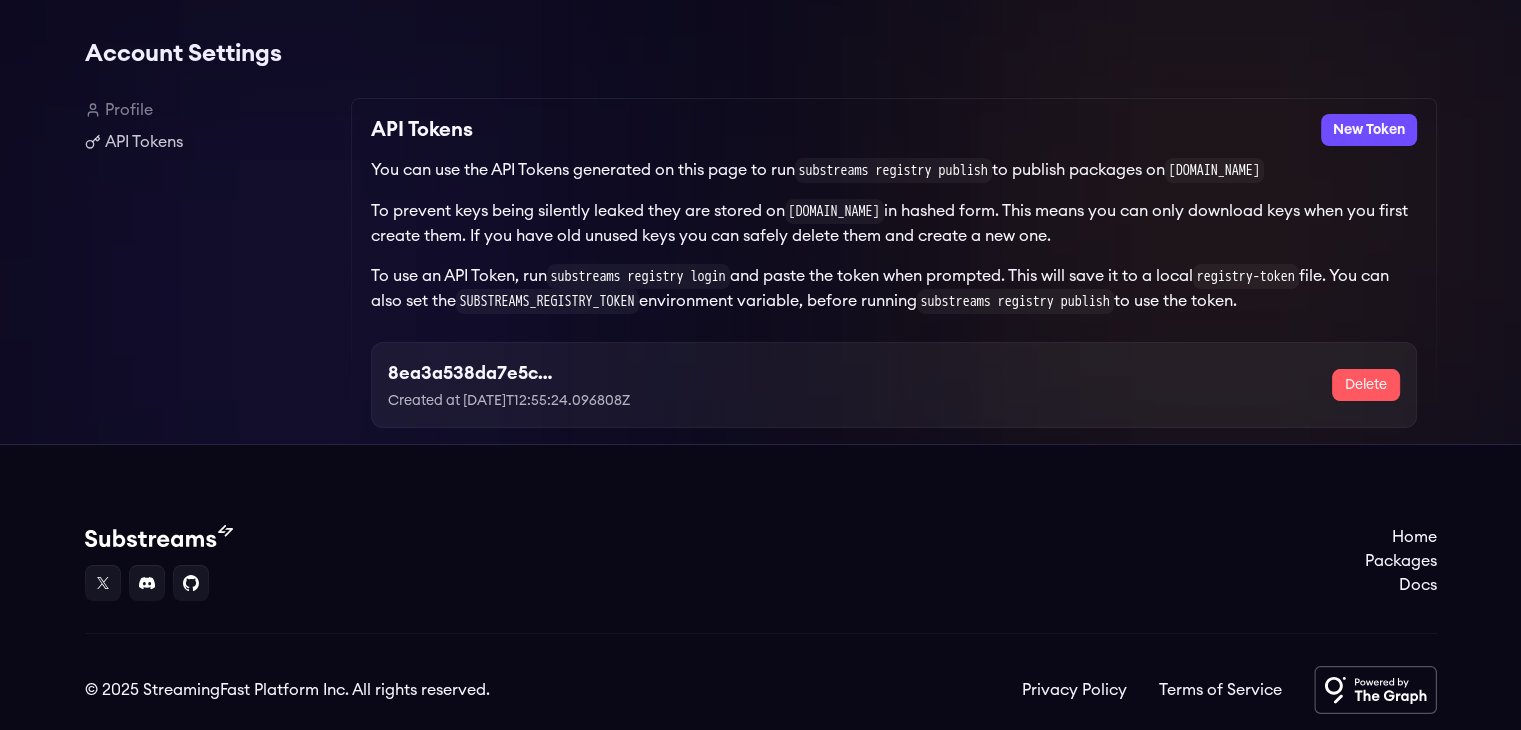 scroll, scrollTop: 0, scrollLeft: 0, axis: both 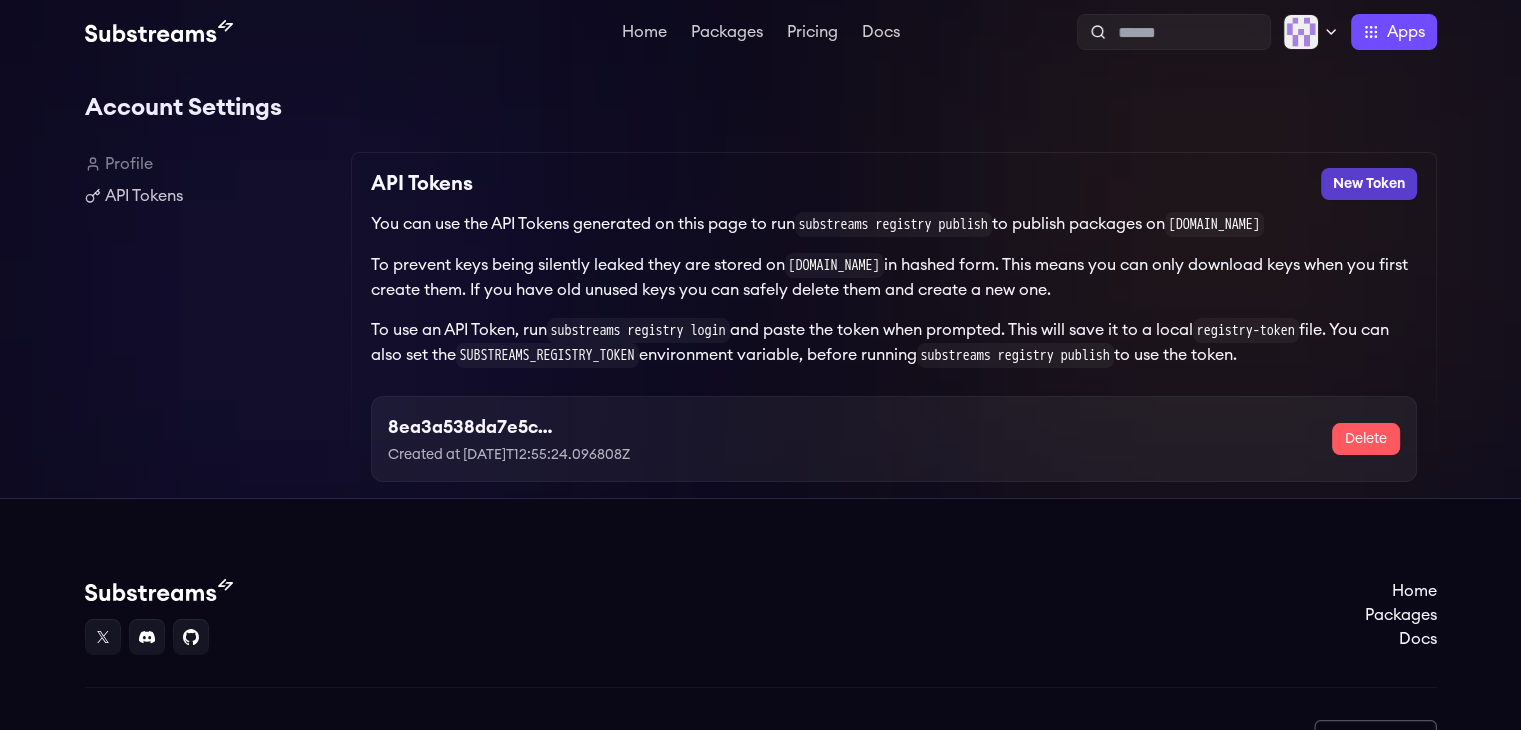 click on "New Token" at bounding box center [1369, 184] 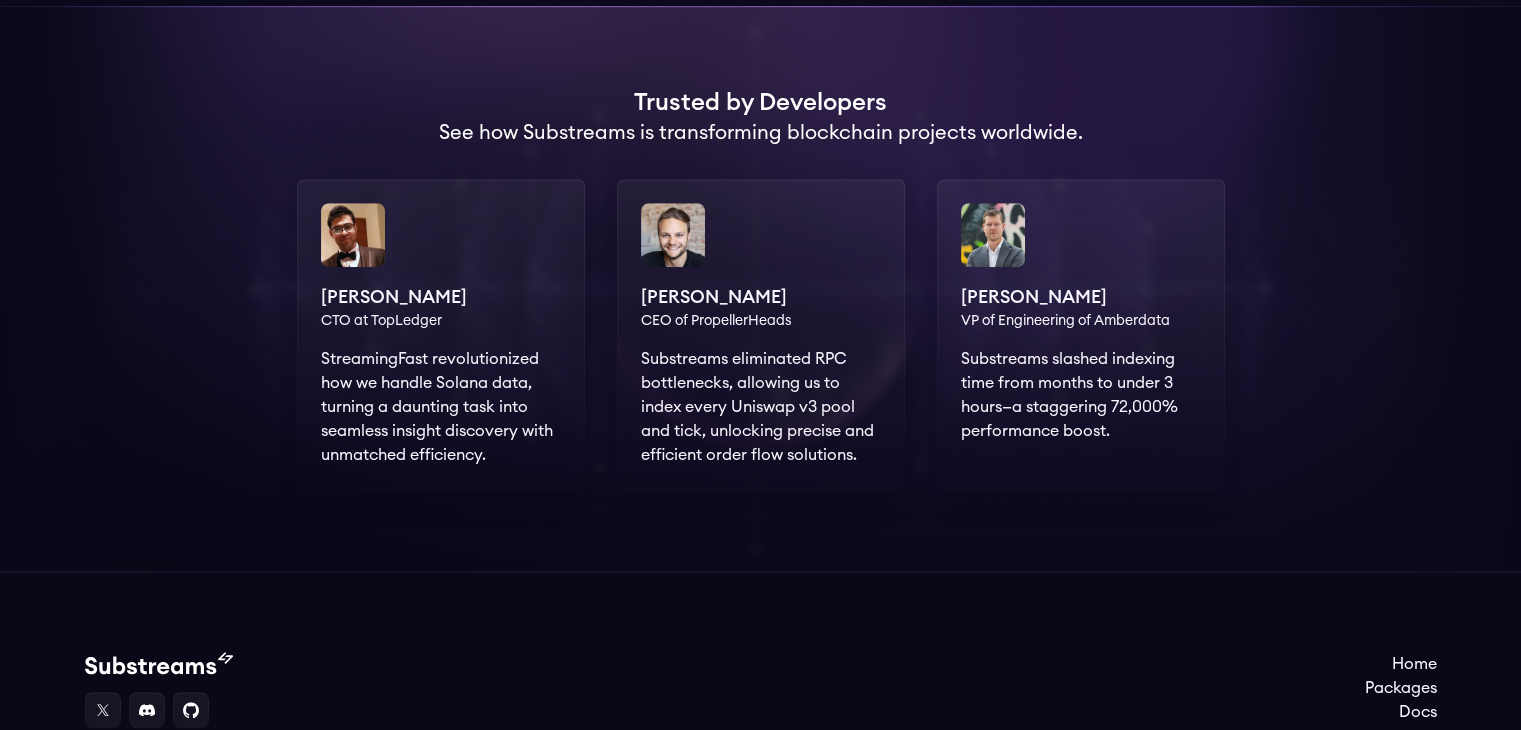 scroll, scrollTop: 1588, scrollLeft: 0, axis: vertical 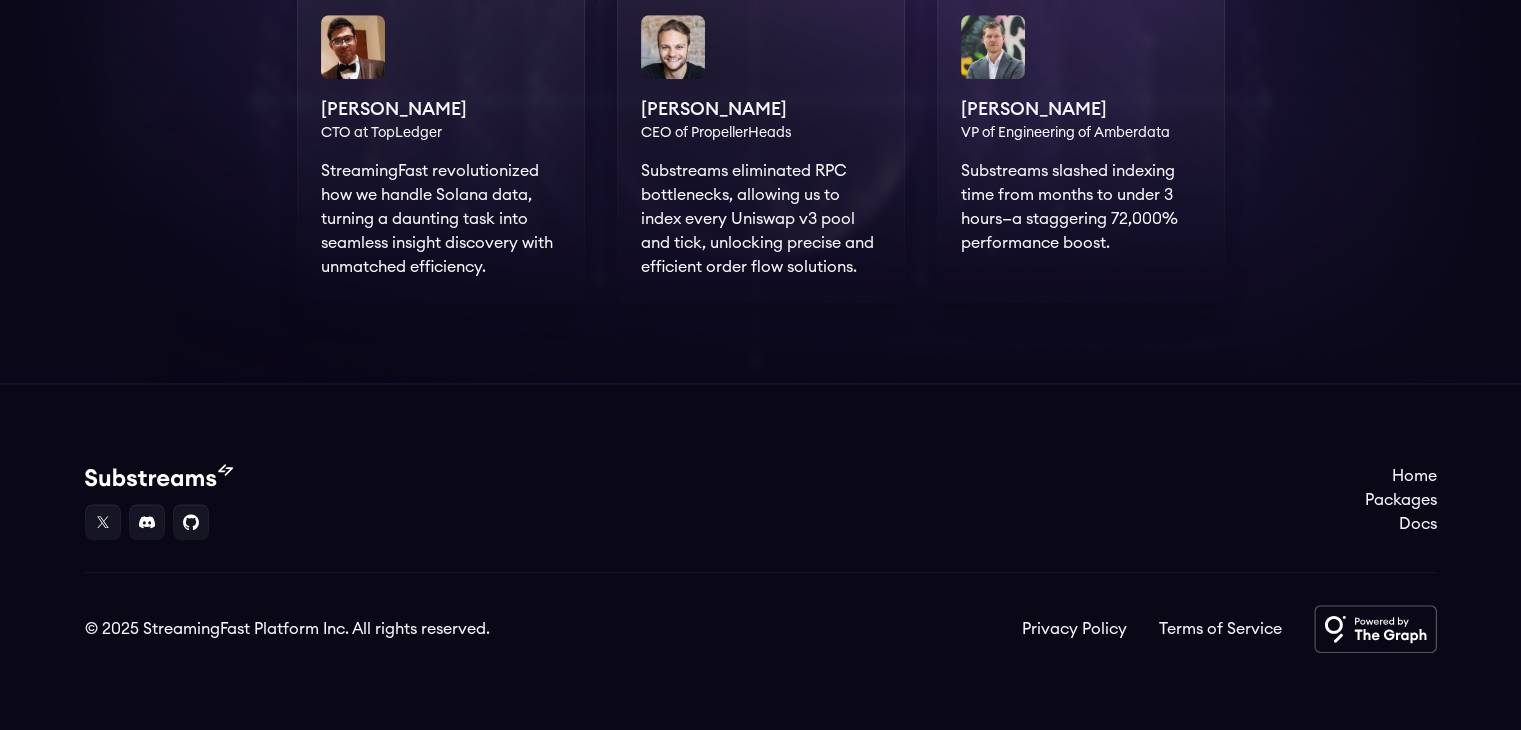 drag, startPoint x: 1028, startPoint y: 189, endPoint x: 1020, endPoint y: 217, distance: 29.12044 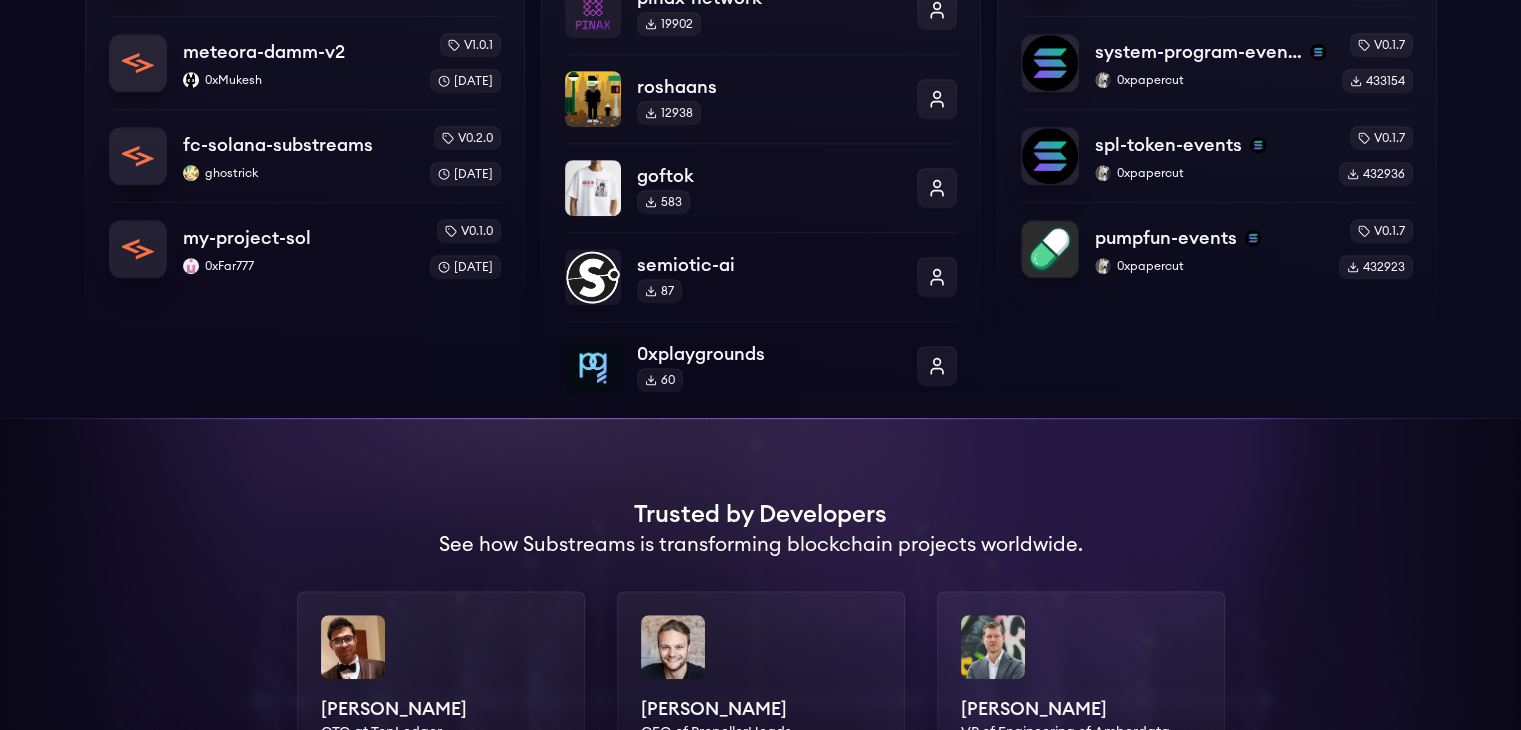 scroll, scrollTop: 688, scrollLeft: 0, axis: vertical 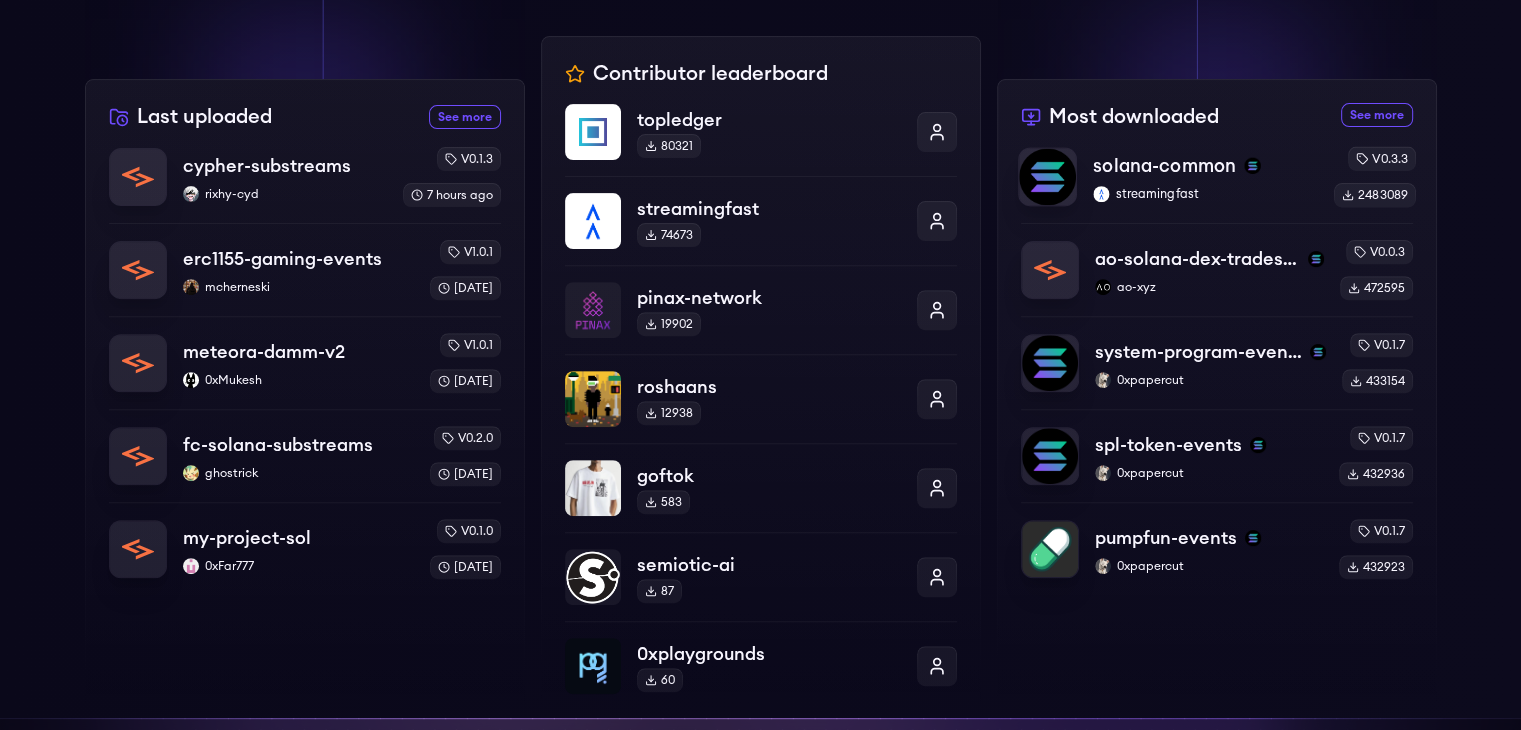 click on "solana-common" at bounding box center (1164, 166) 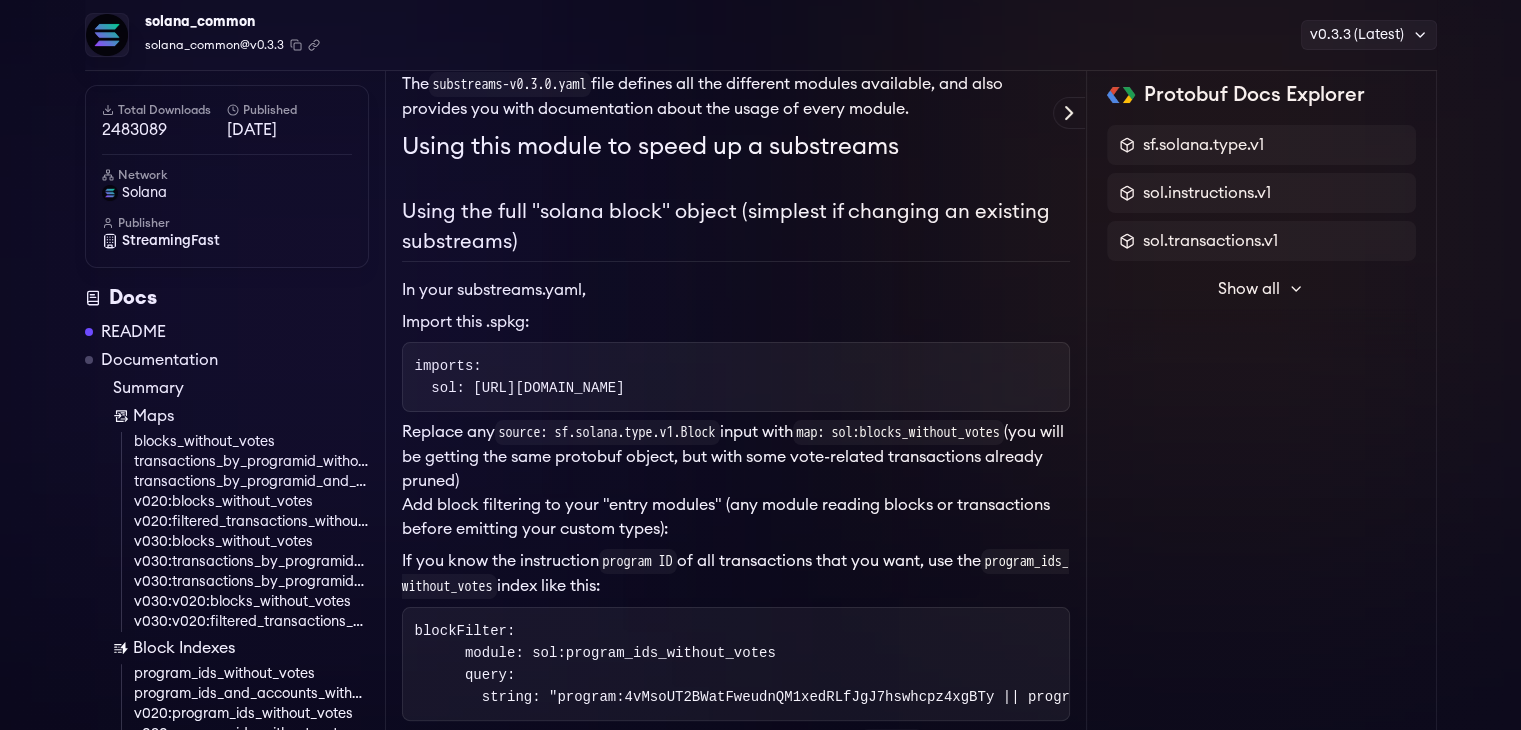 scroll, scrollTop: 500, scrollLeft: 0, axis: vertical 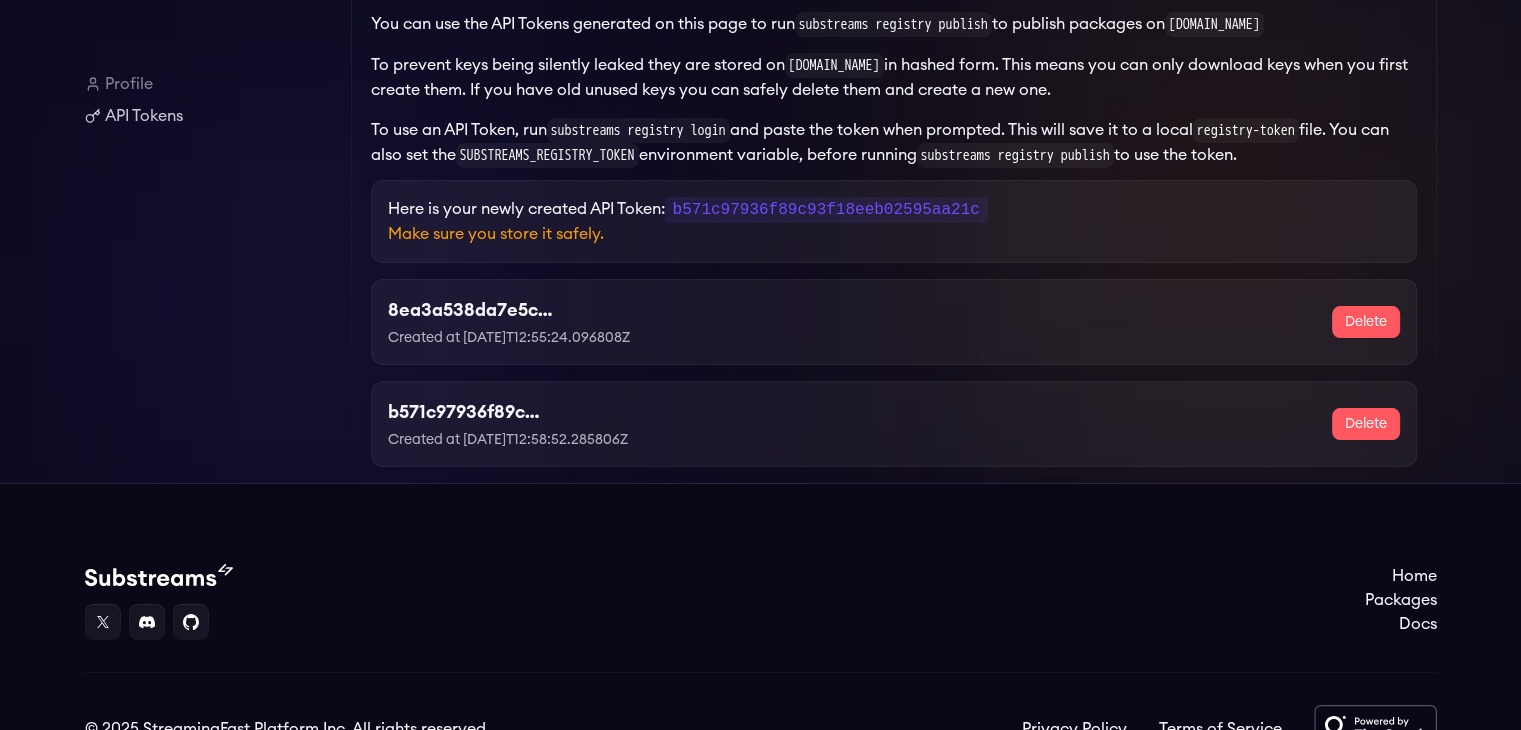 click on "8ea3a538da7e5c50a879ea2897b43879 Created at [DATE]T12:55:24.096808Z   Delete" at bounding box center (894, 322) 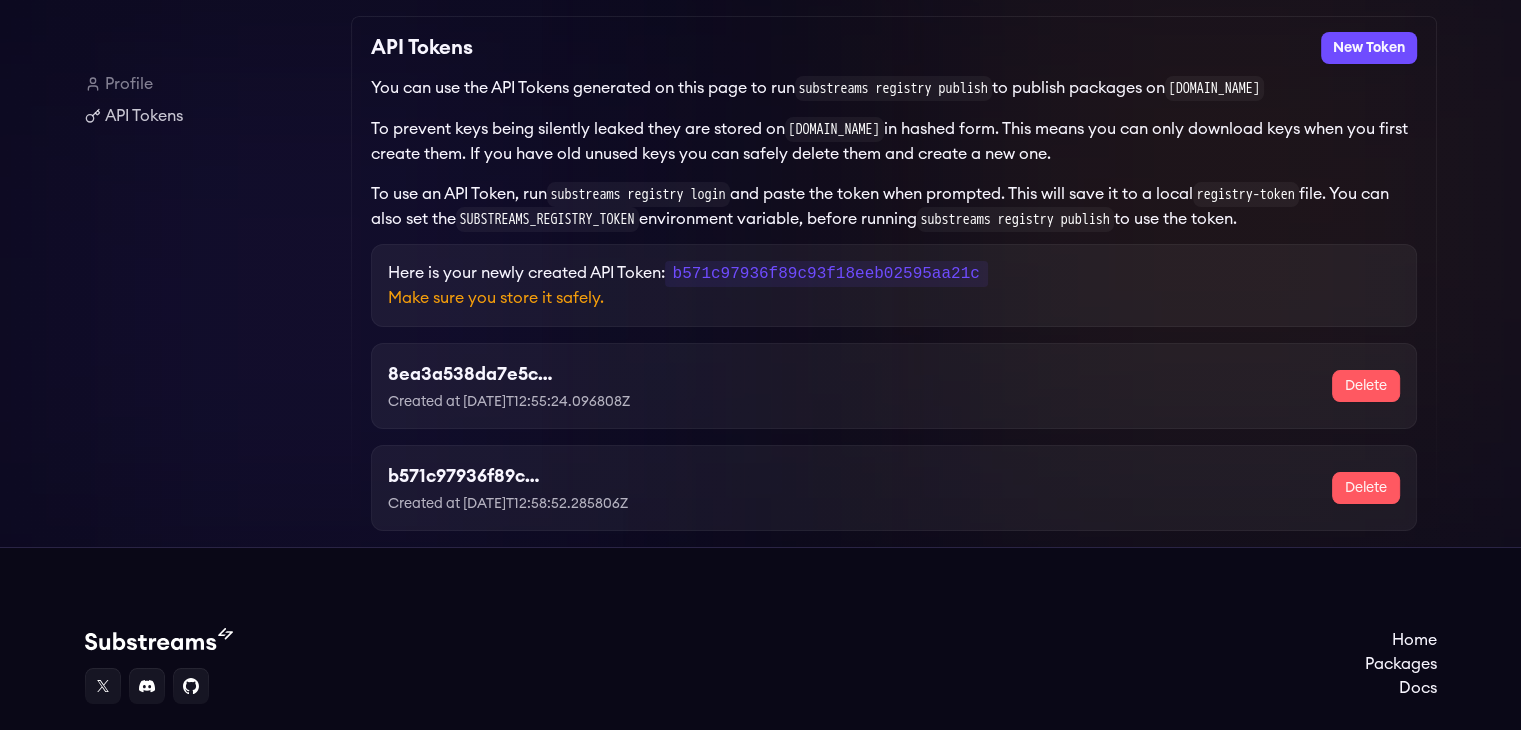 scroll, scrollTop: 0, scrollLeft: 0, axis: both 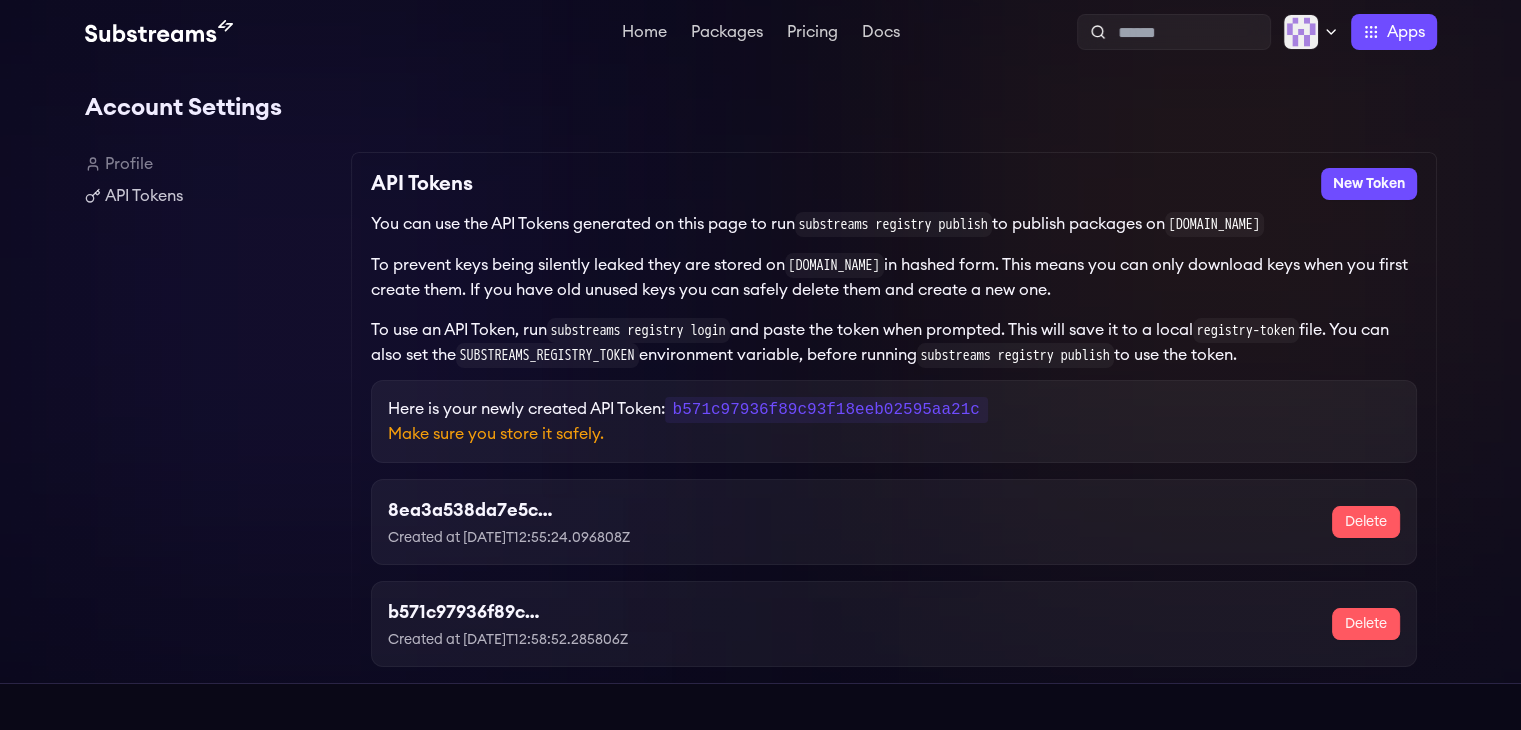 click on "Profile" at bounding box center (210, 164) 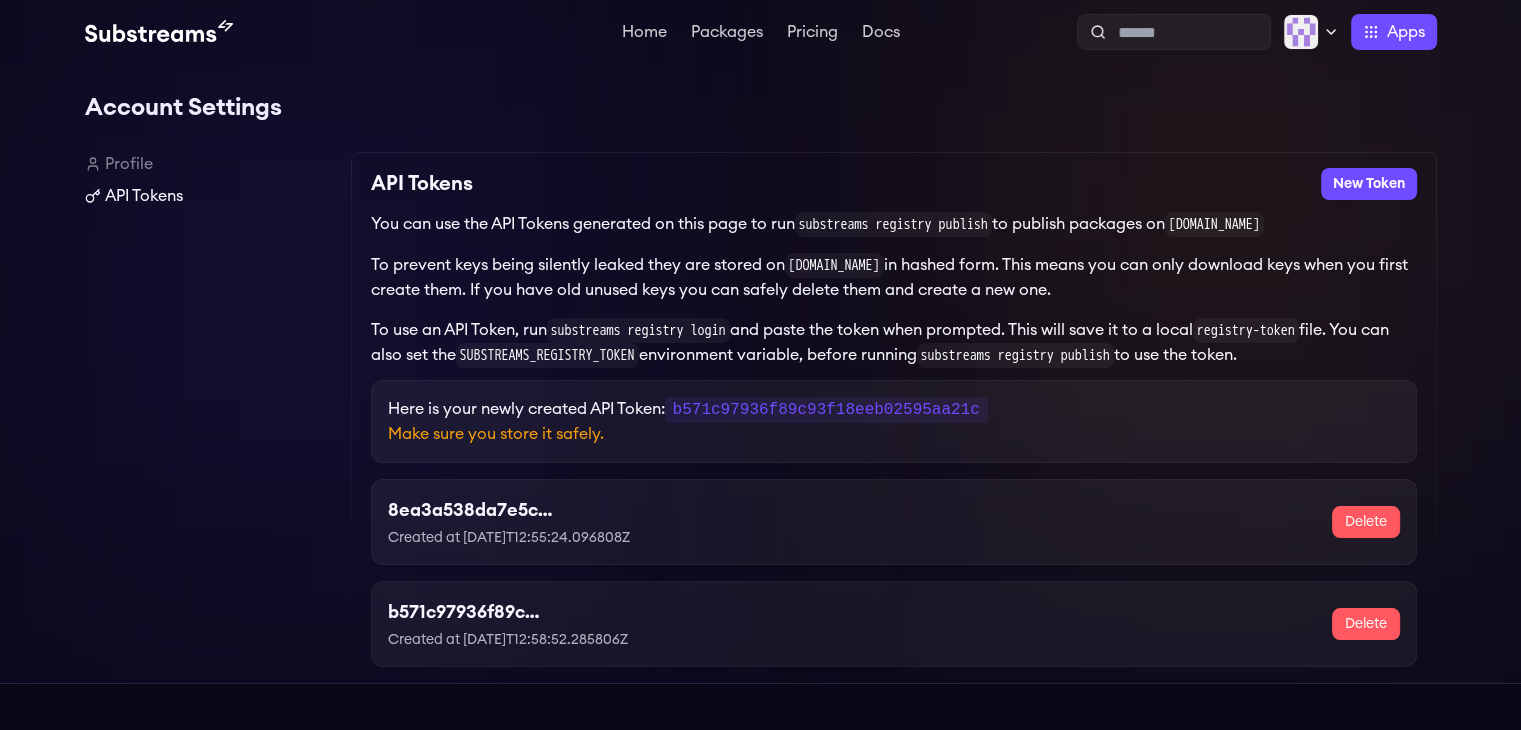 click on "API Tokens" at bounding box center [210, 196] 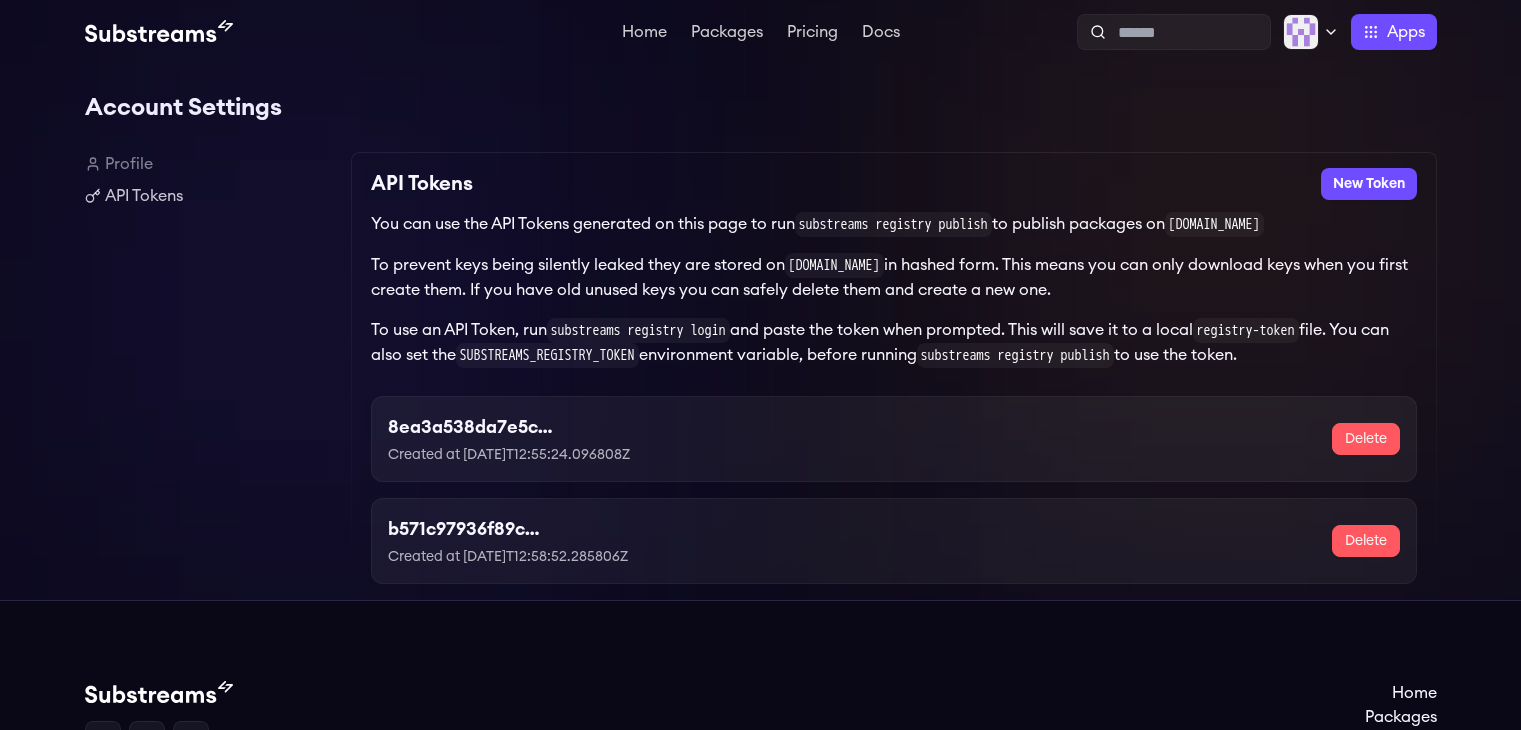 scroll, scrollTop: 0, scrollLeft: 0, axis: both 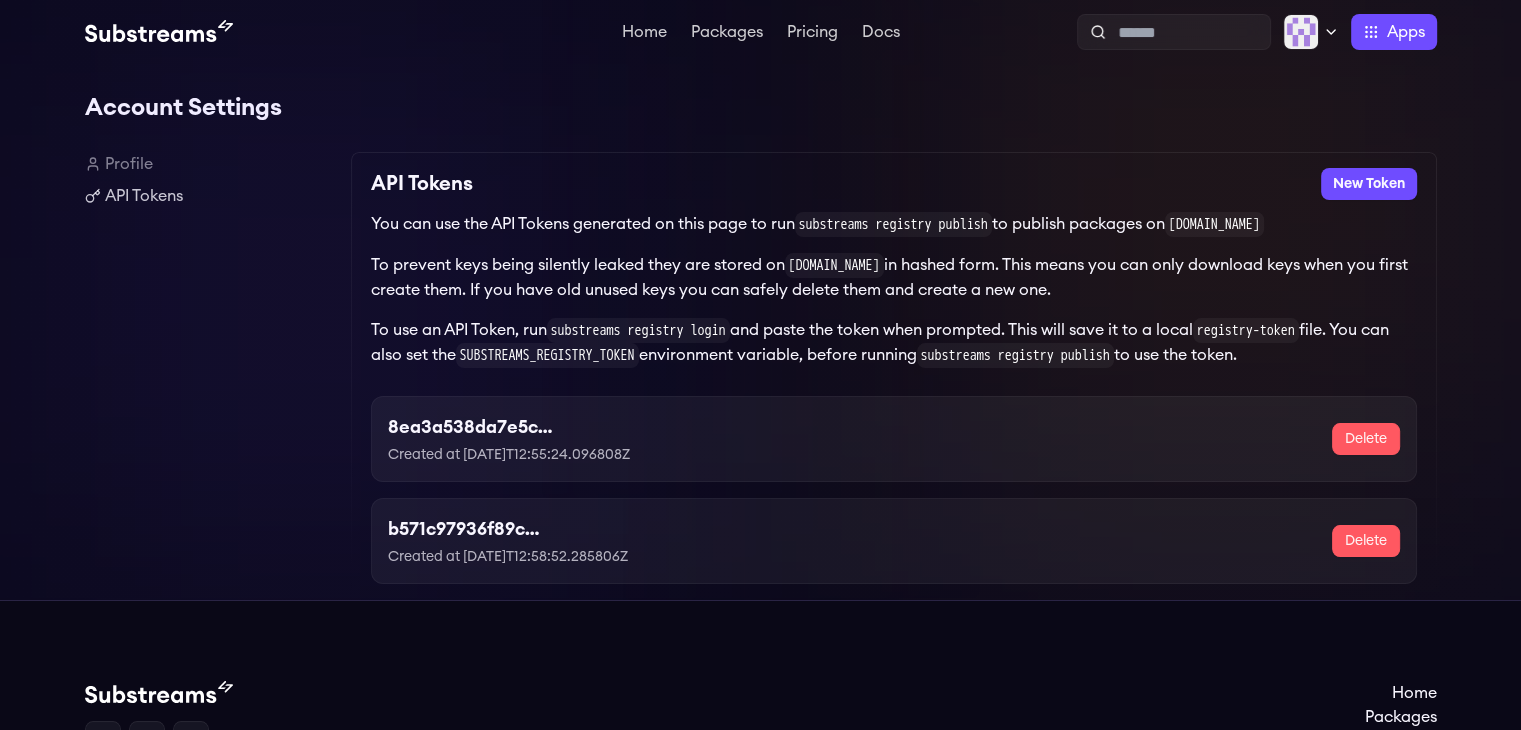click on "You can use the API Tokens generated on this page to run  substreams registry publish  to publish packages on  substreams.dev" at bounding box center [894, 224] 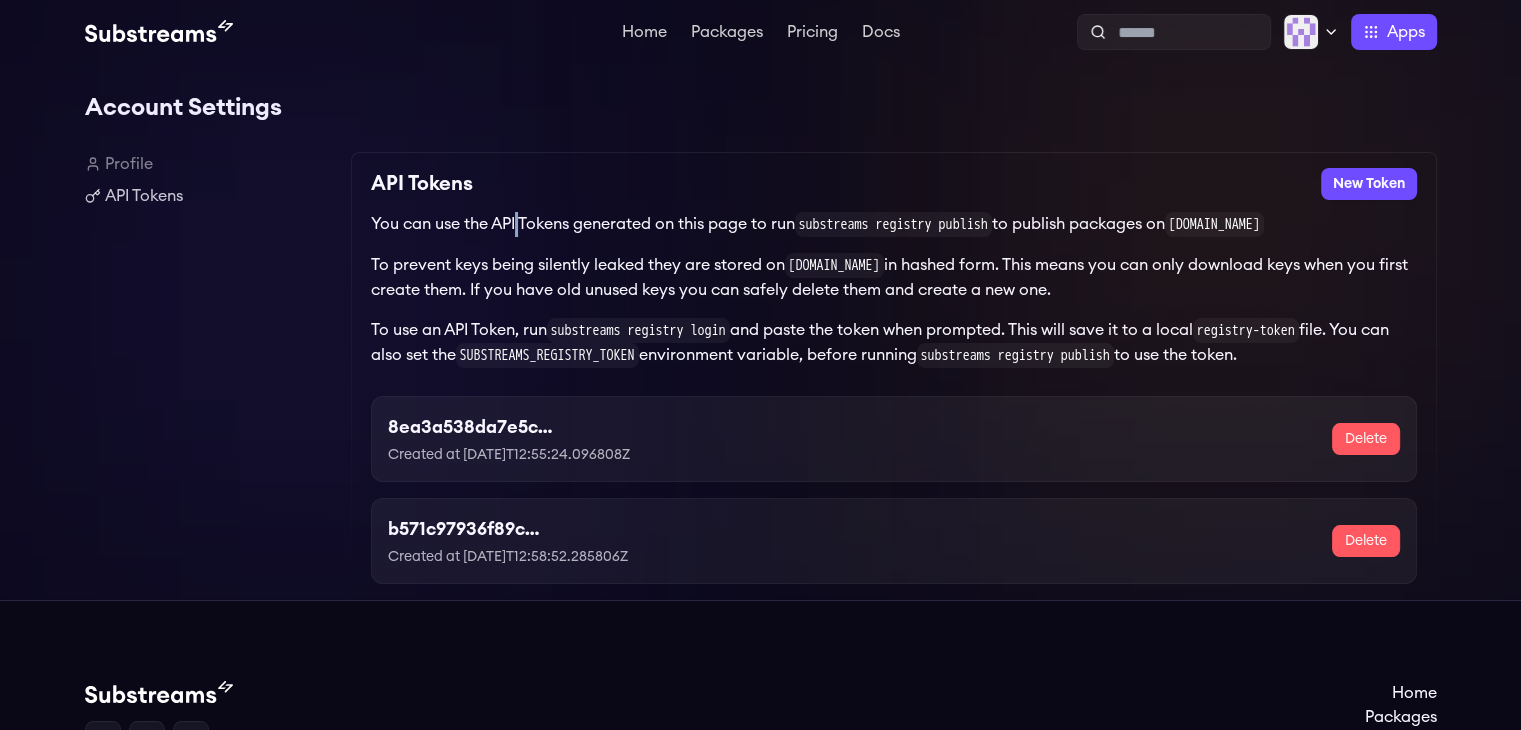 click on "You can use the API Tokens generated on this page to run  substreams registry publish  to publish packages on  substreams.dev" at bounding box center [894, 224] 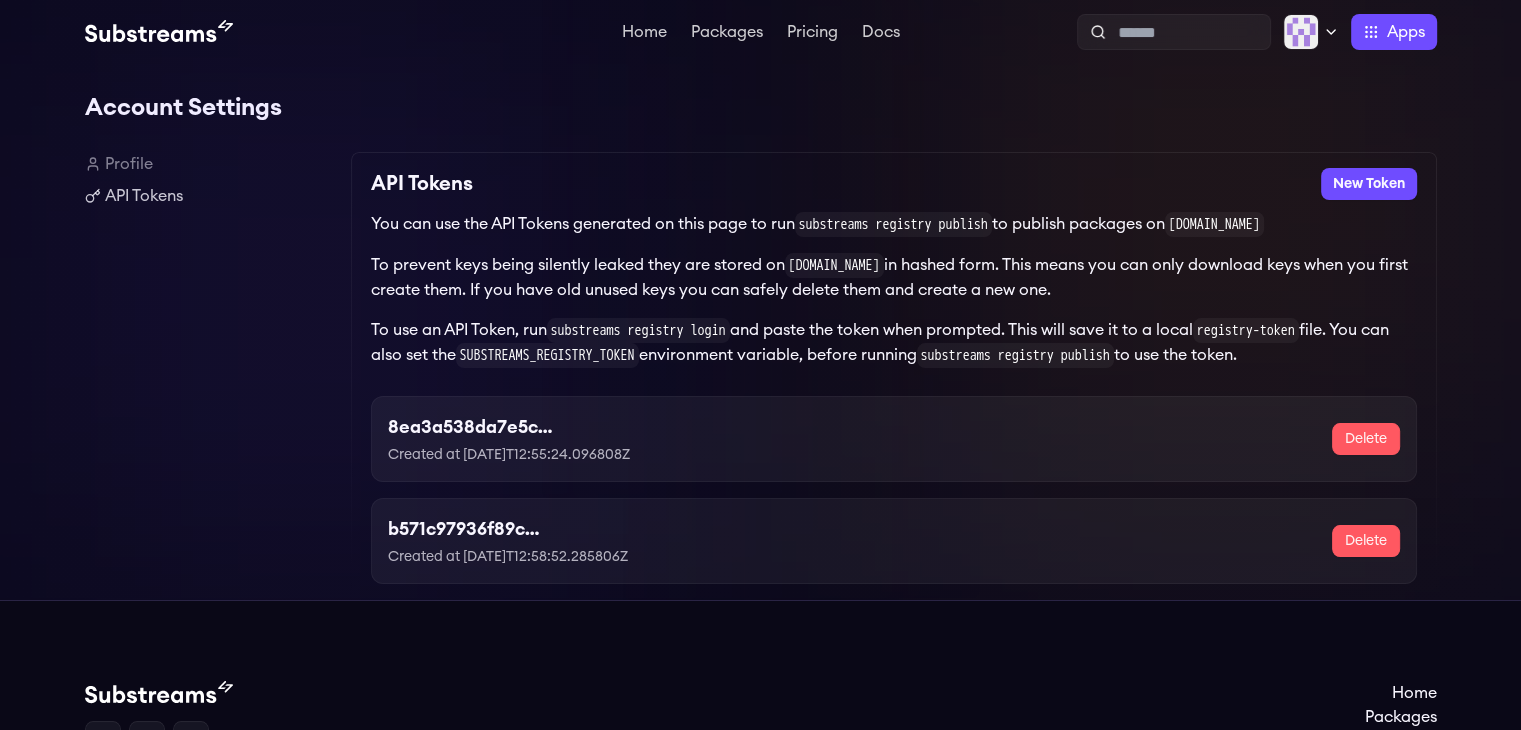 click on "You can use the API Tokens generated on this page to run  substreams registry publish  to publish packages on  substreams.dev" at bounding box center (894, 224) 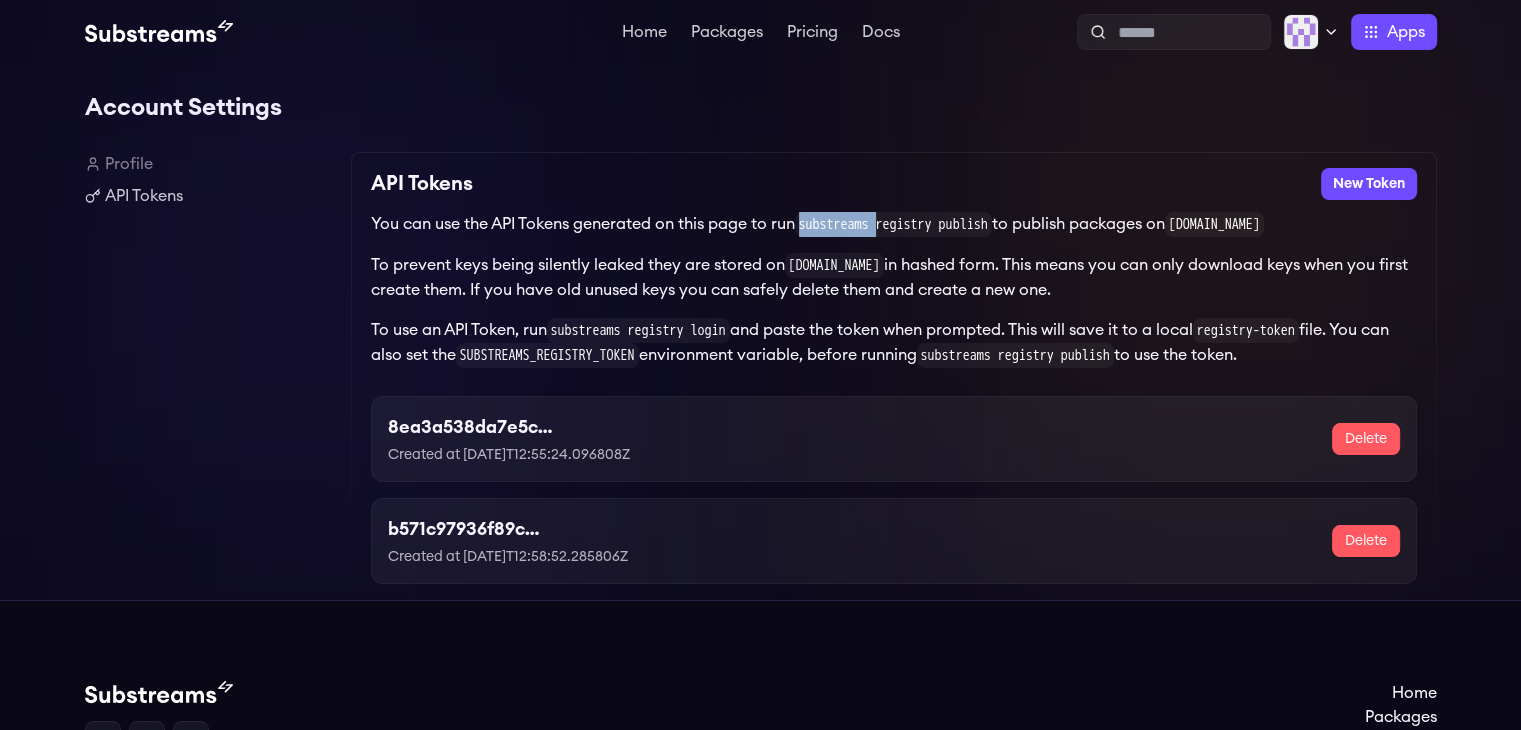 click on "substreams registry publish" at bounding box center (893, 224) 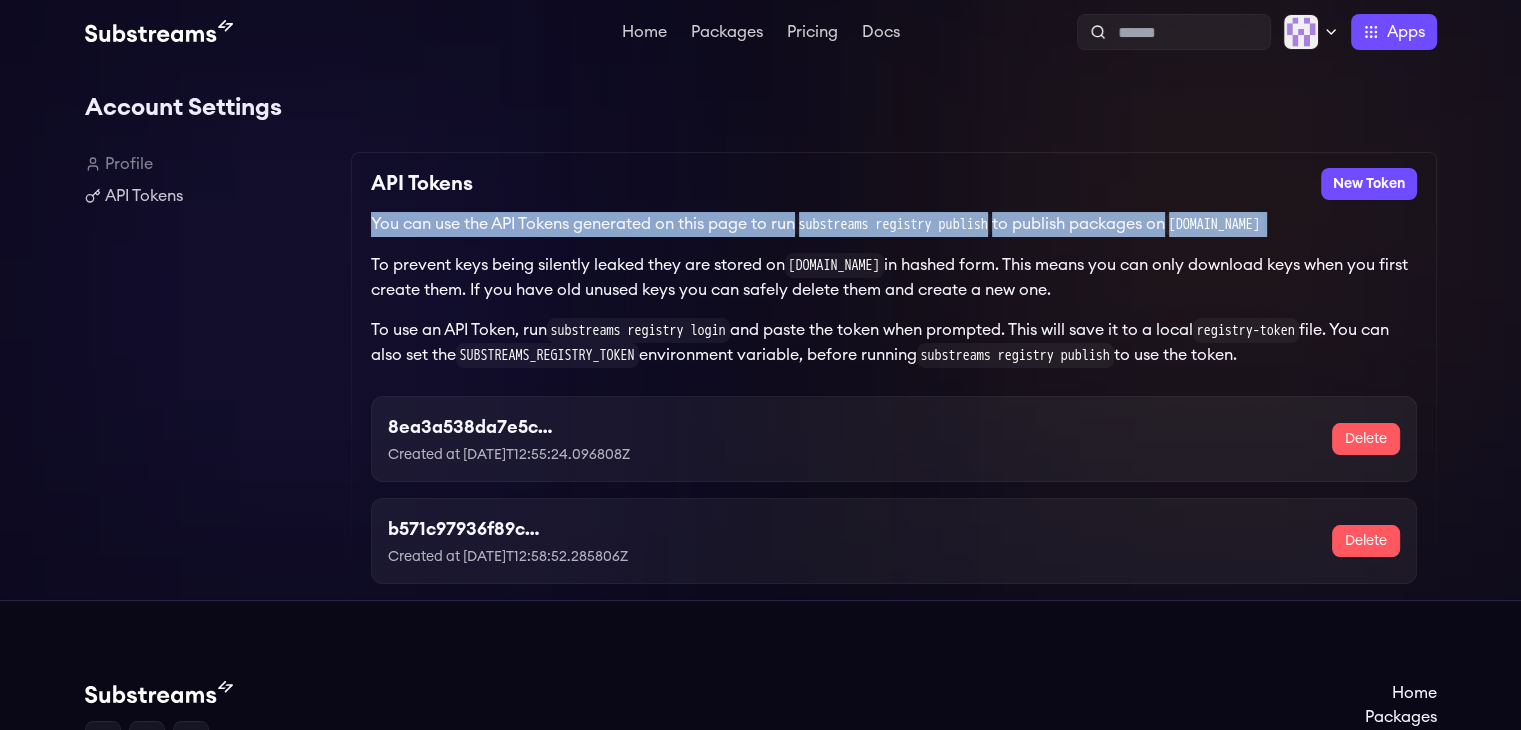 click on "substreams registry publish" at bounding box center [893, 224] 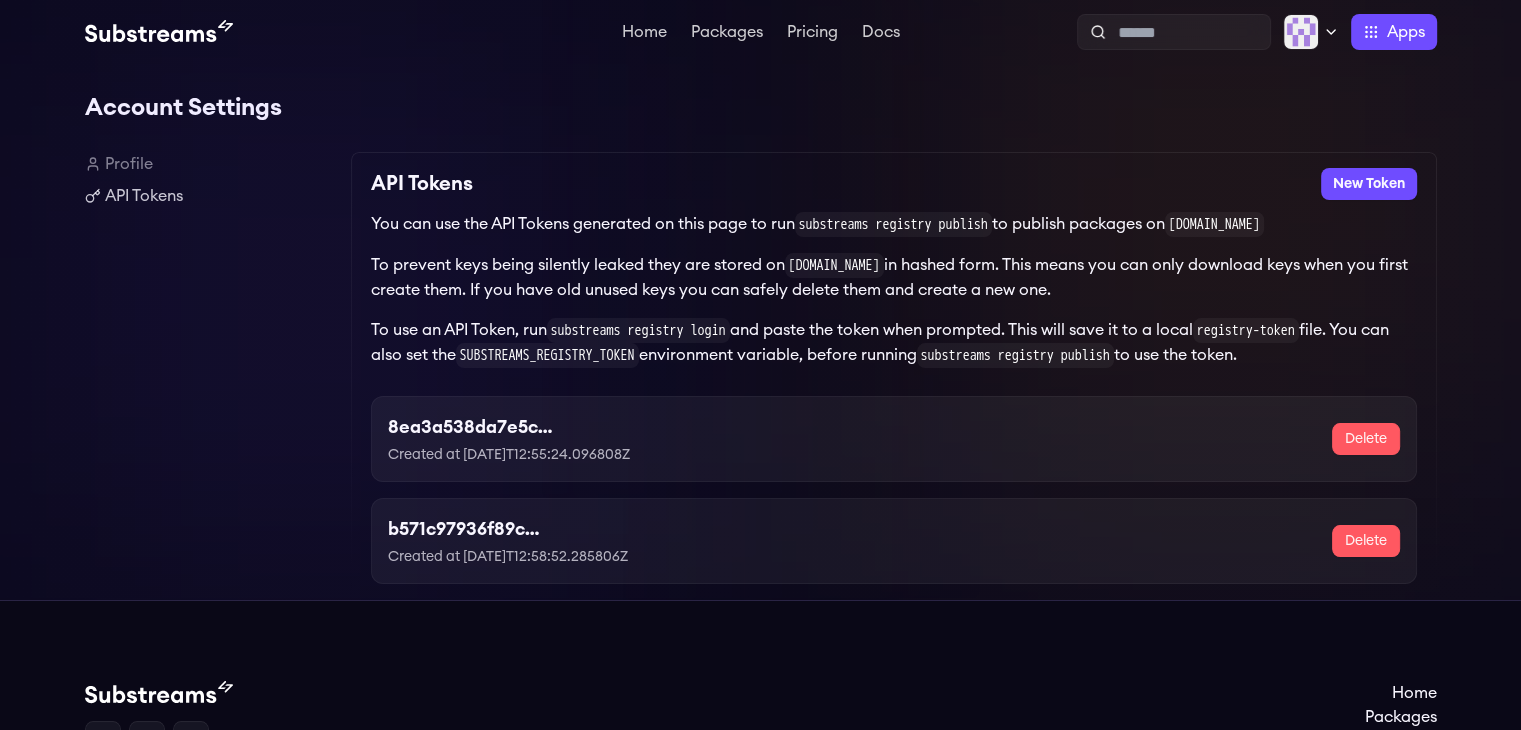 click on "8ea3a538da7e5c50a879ea2897b43879 Created at 2025-07-03T12:55:24.096808Z" at bounding box center (558, 439) 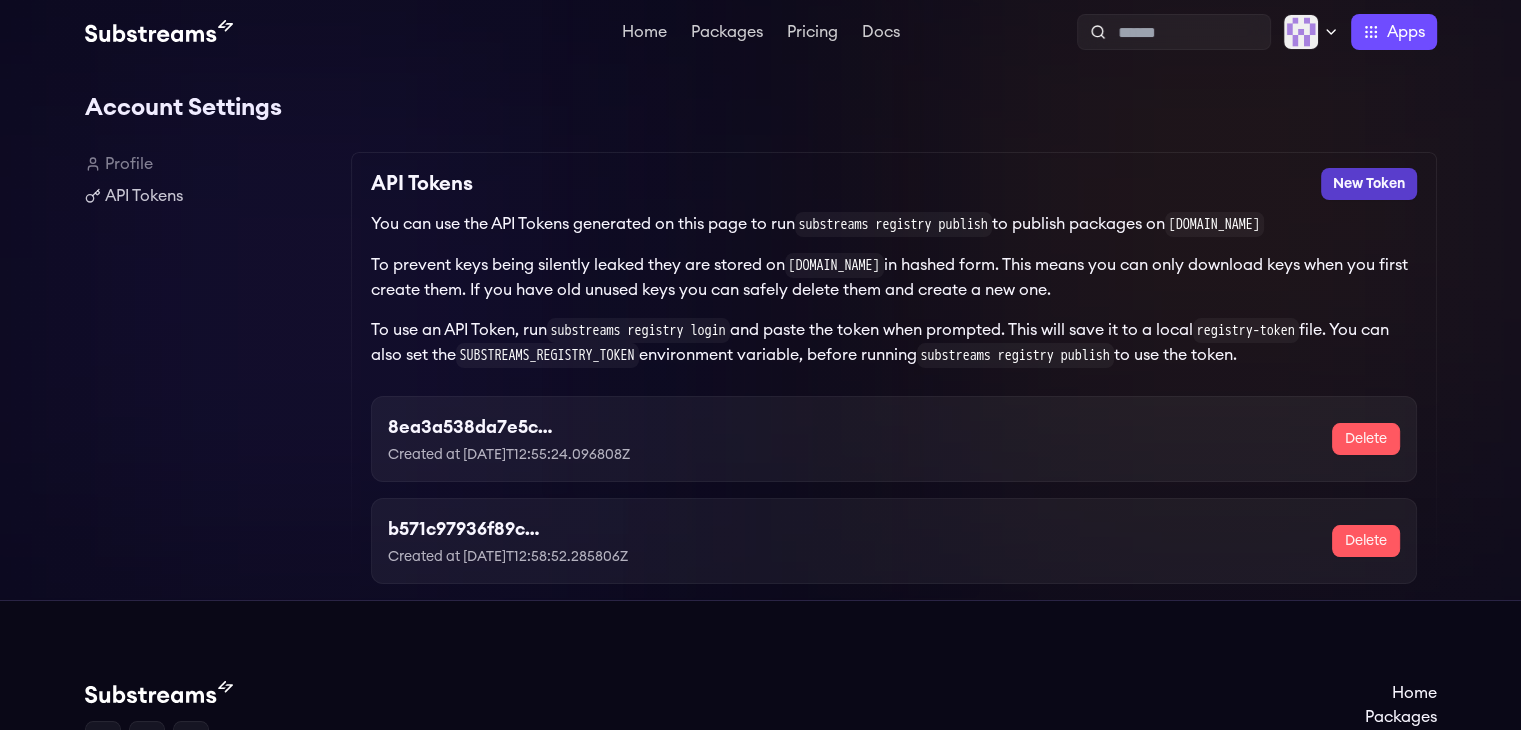 click on "New Token" at bounding box center [1369, 184] 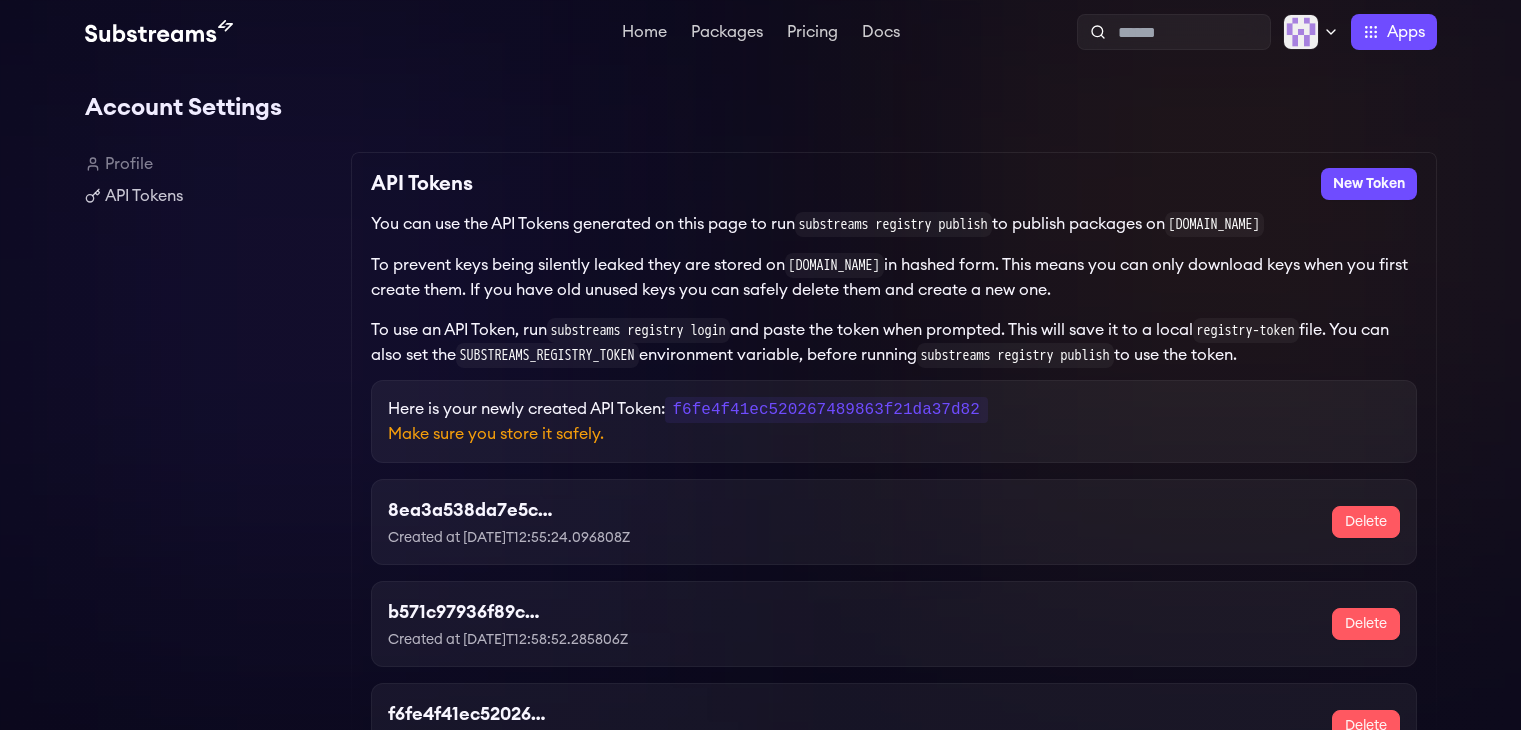 scroll, scrollTop: 0, scrollLeft: 0, axis: both 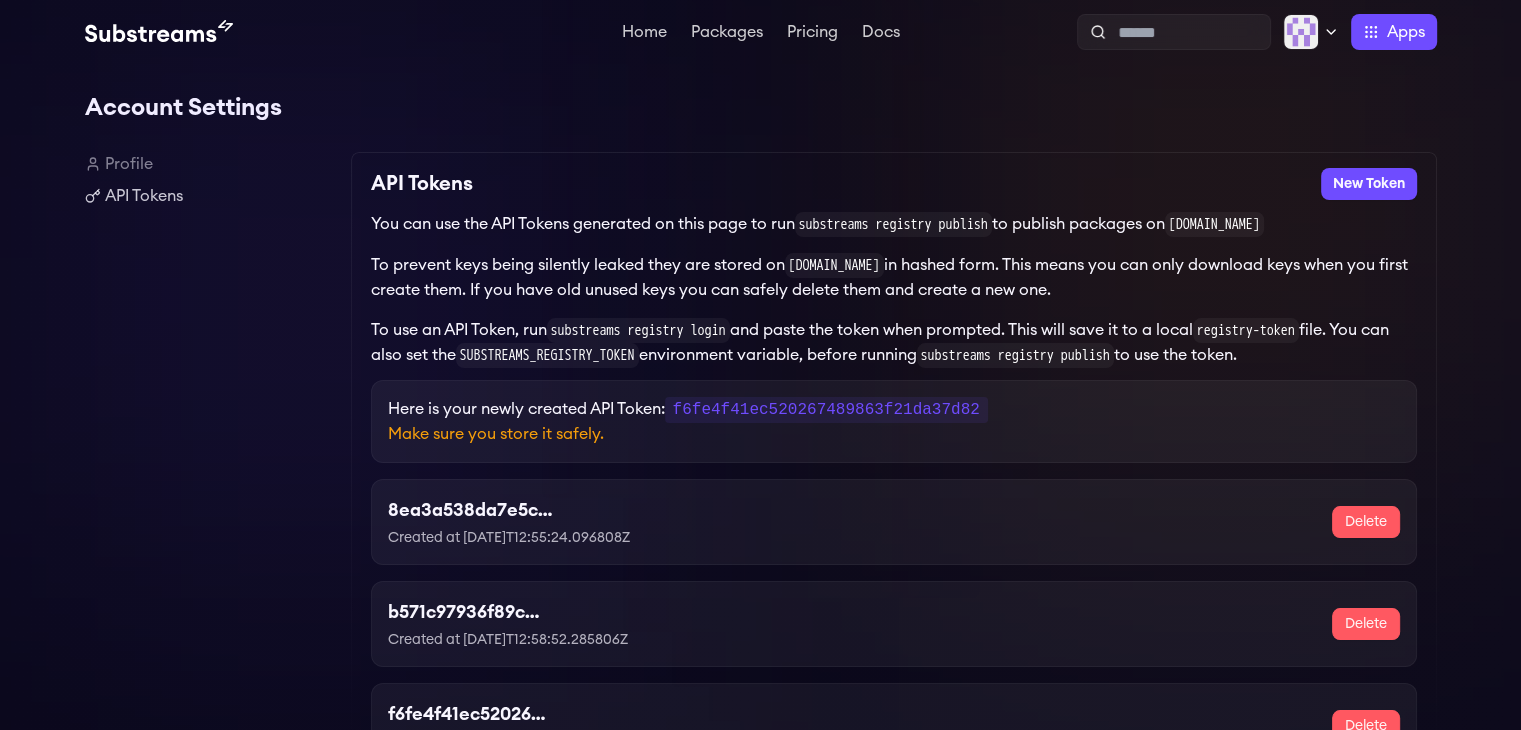 click on "f6fe4f41ec520267489863f21da37d82" at bounding box center (826, 410) 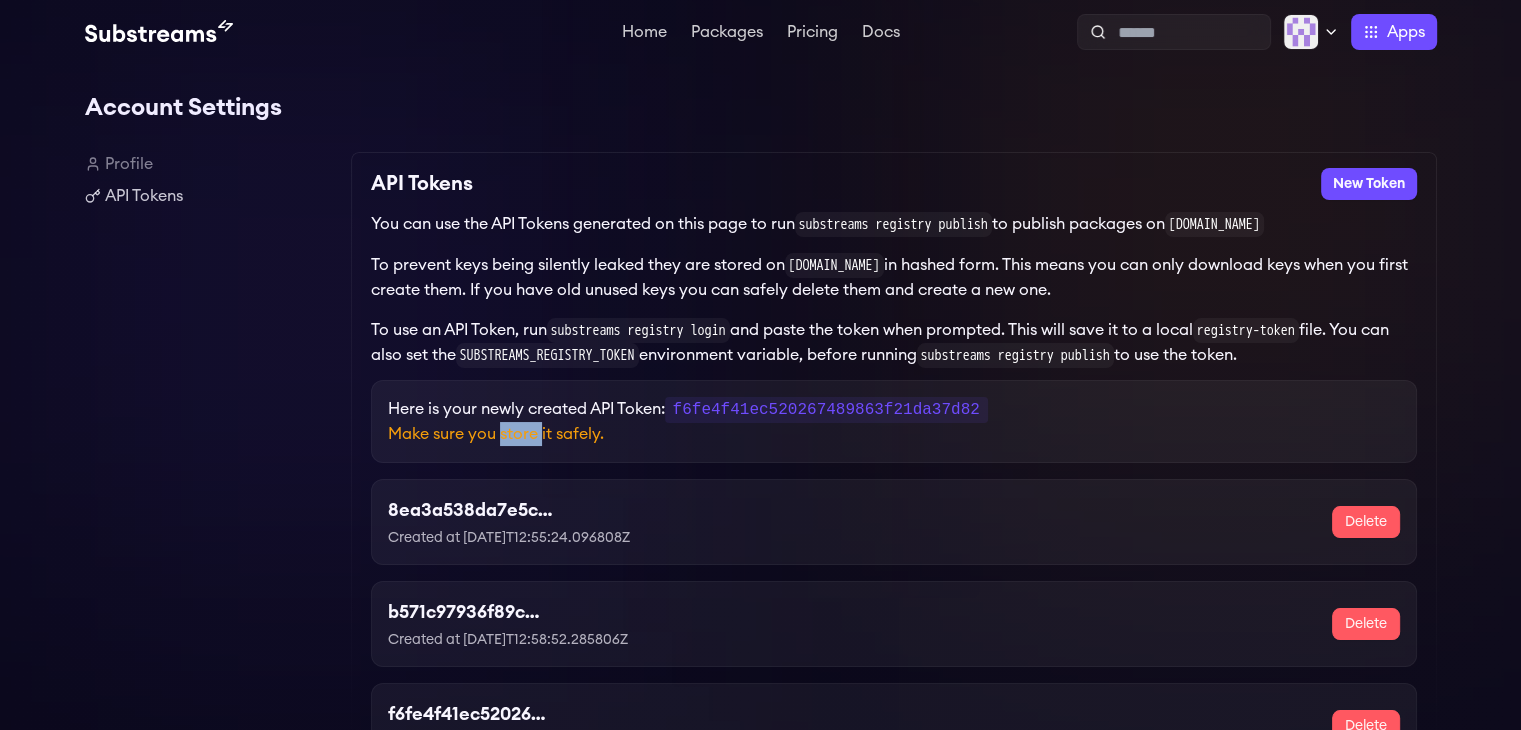 click on "Make sure you store it safely." at bounding box center (894, 434) 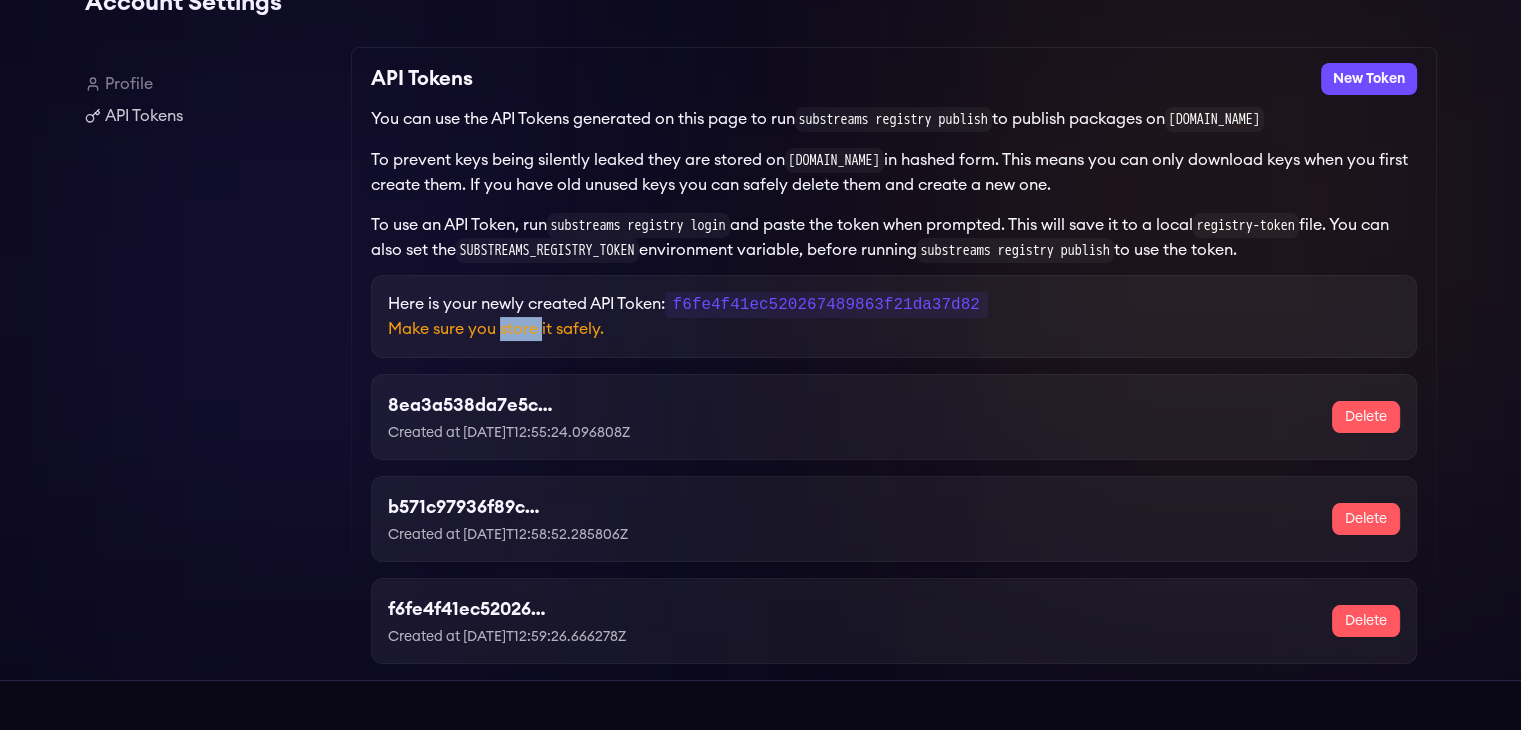scroll, scrollTop: 200, scrollLeft: 0, axis: vertical 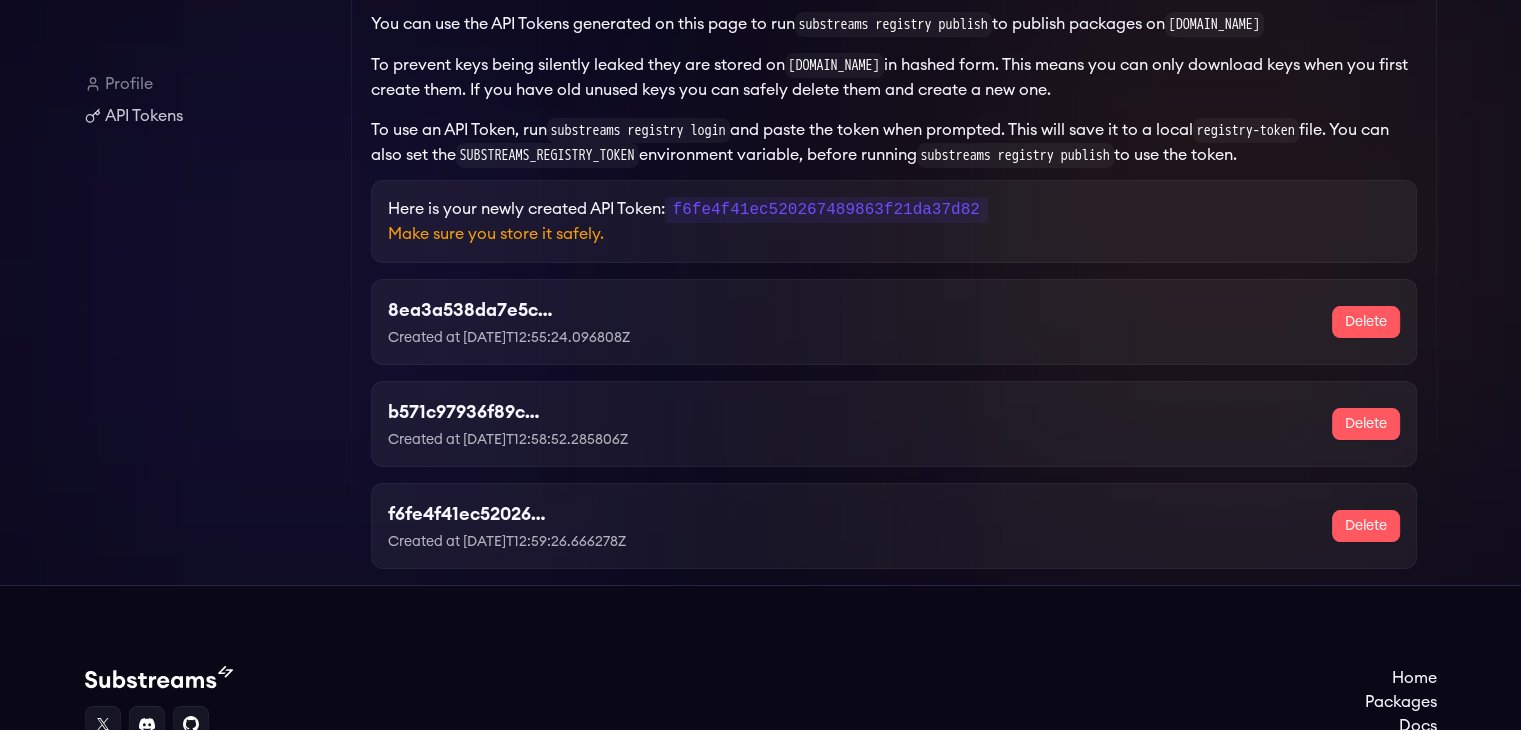 click on "f6fe4f41ec520267489863f21da37d82" at bounding box center [826, 210] 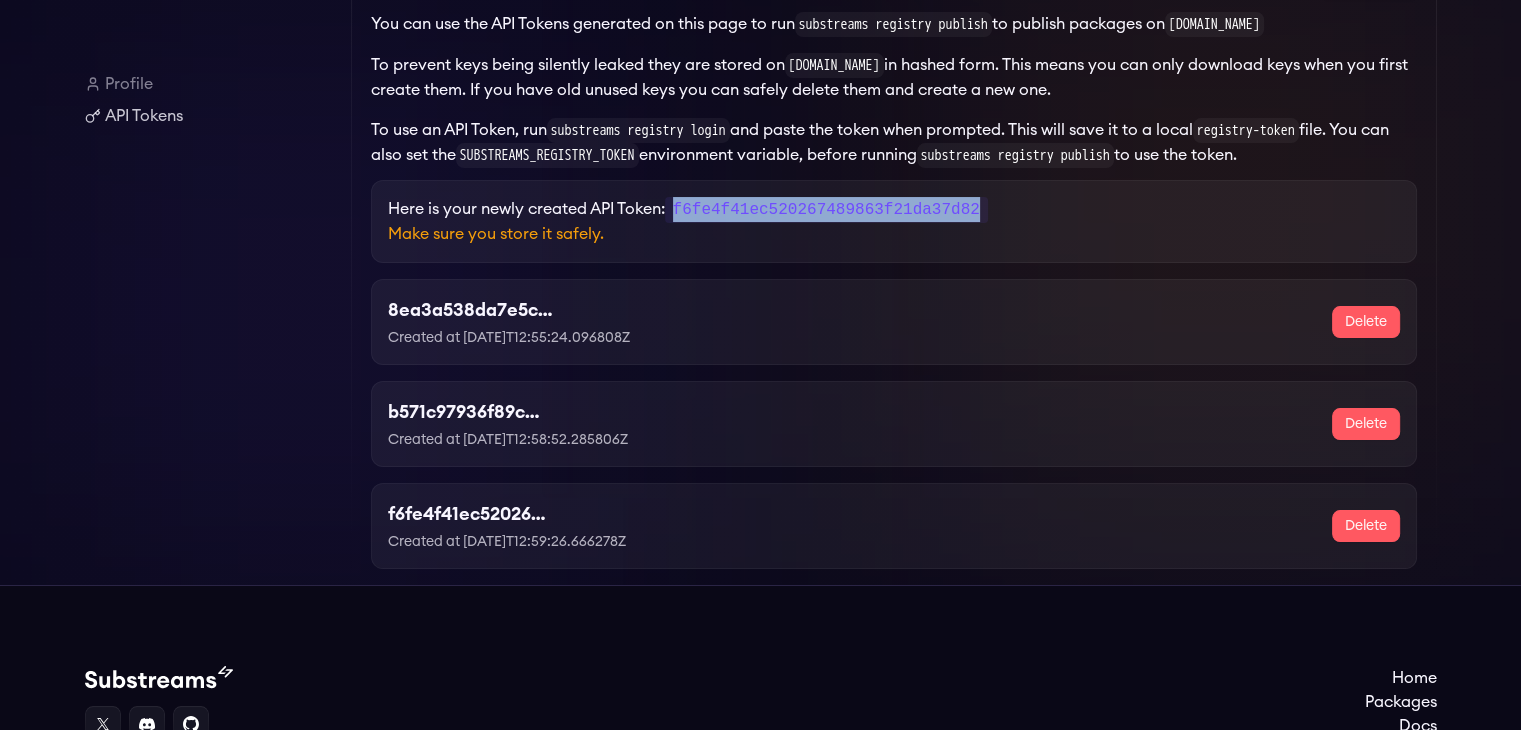 click on "f6fe4f41ec520267489863f21da37d82" at bounding box center [826, 210] 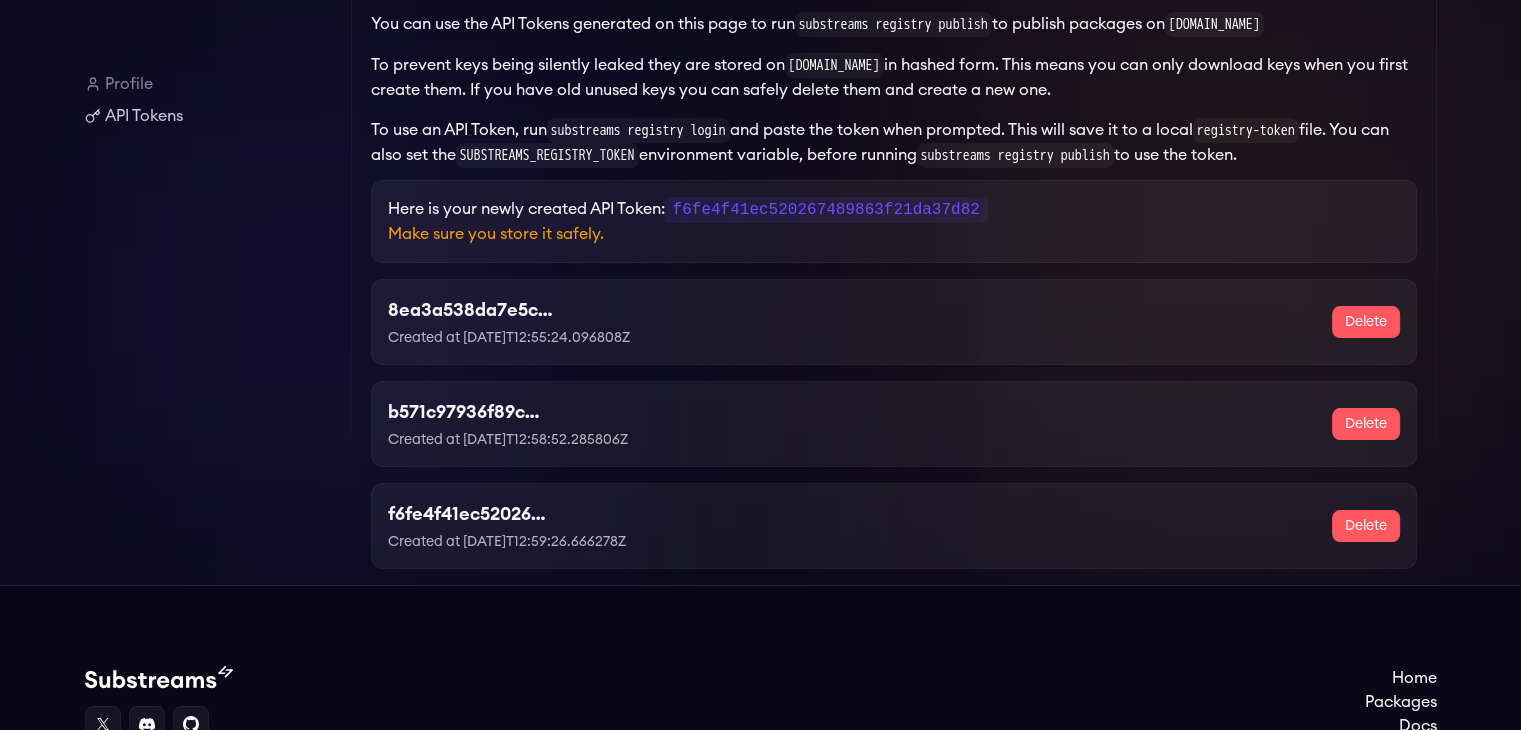 click on "Created at [DATE]T12:55:24.096808Z" at bounding box center [558, 338] 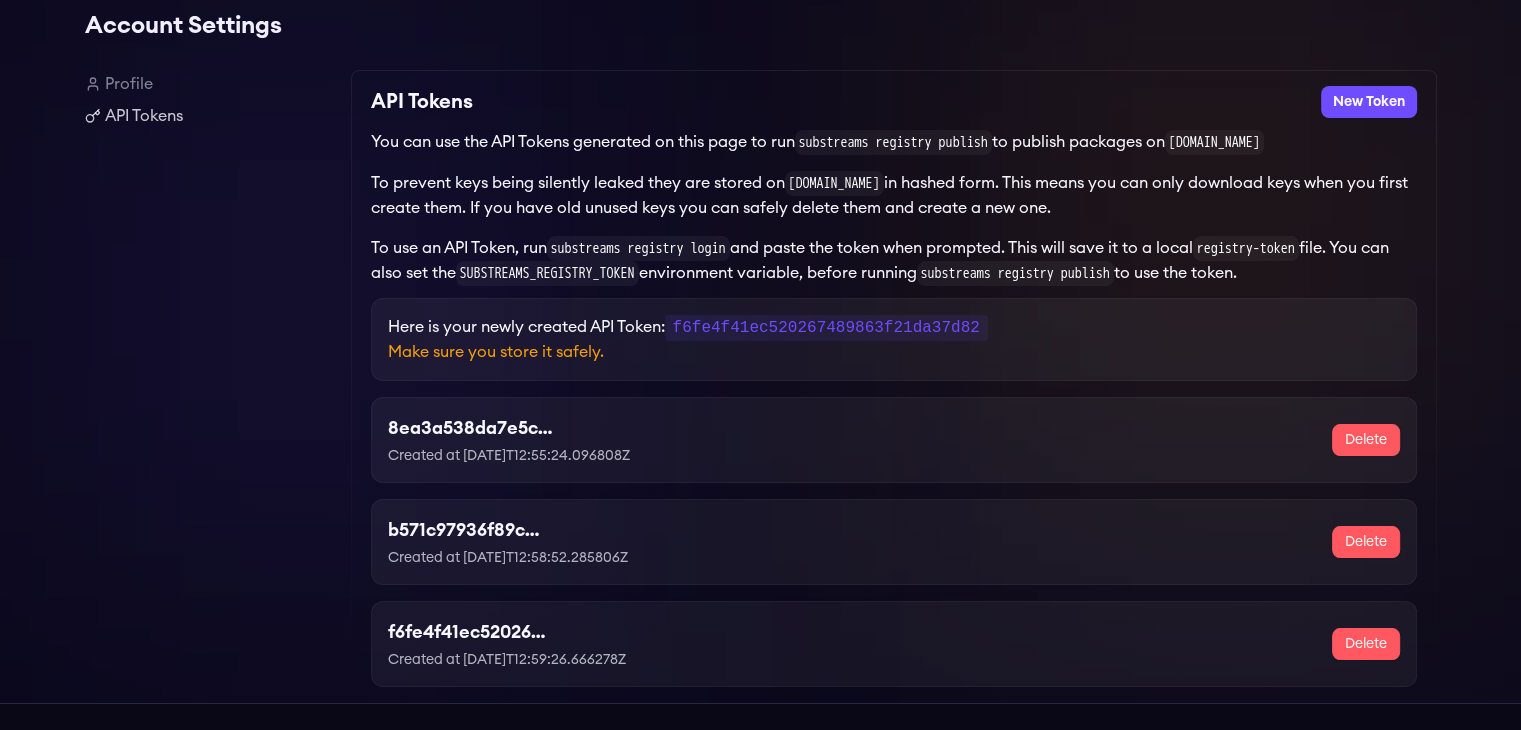 scroll, scrollTop: 0, scrollLeft: 0, axis: both 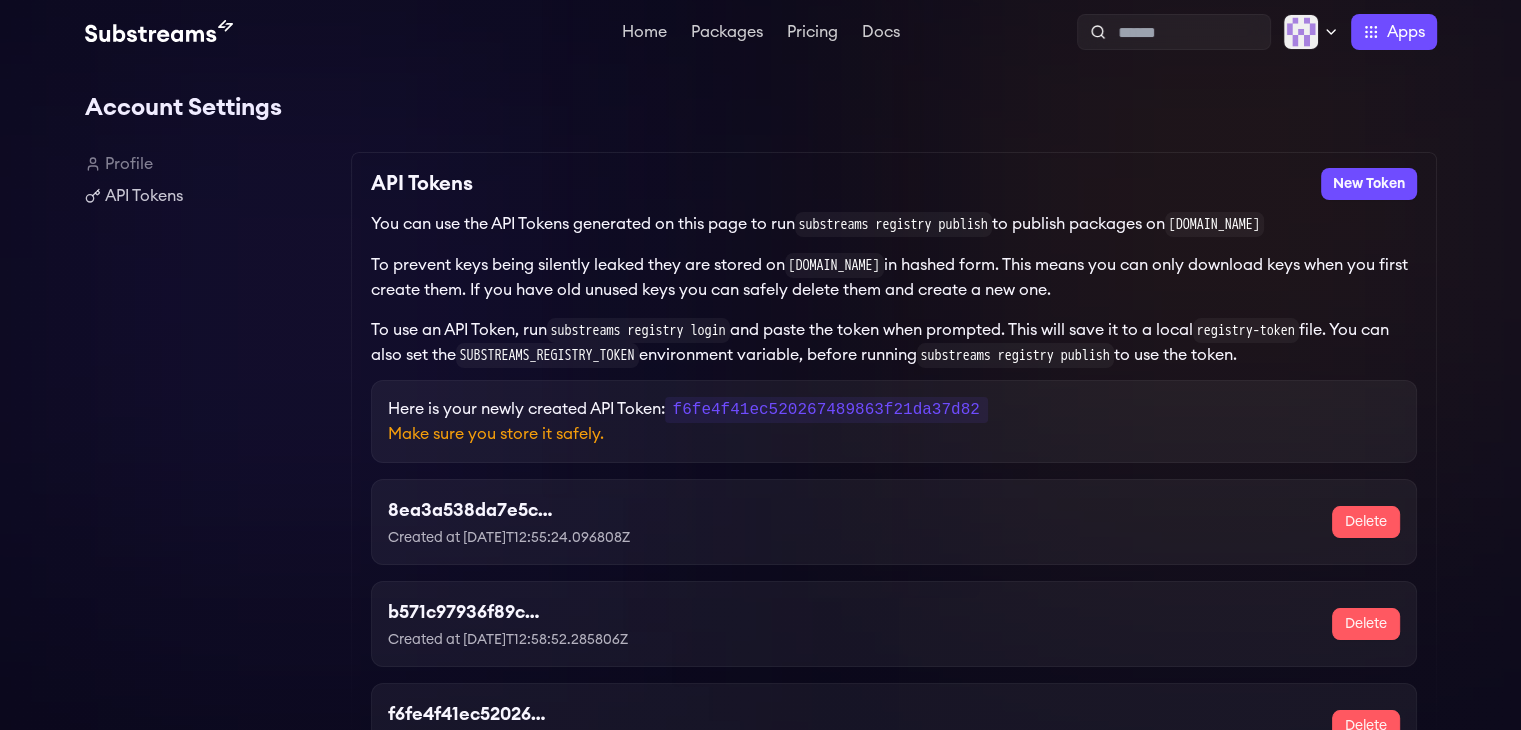 click on "8ea3a538da7e5c50a879ea2897b43879 Created at 2025-07-03T12:55:24.096808Z   Delete" at bounding box center (894, 522) 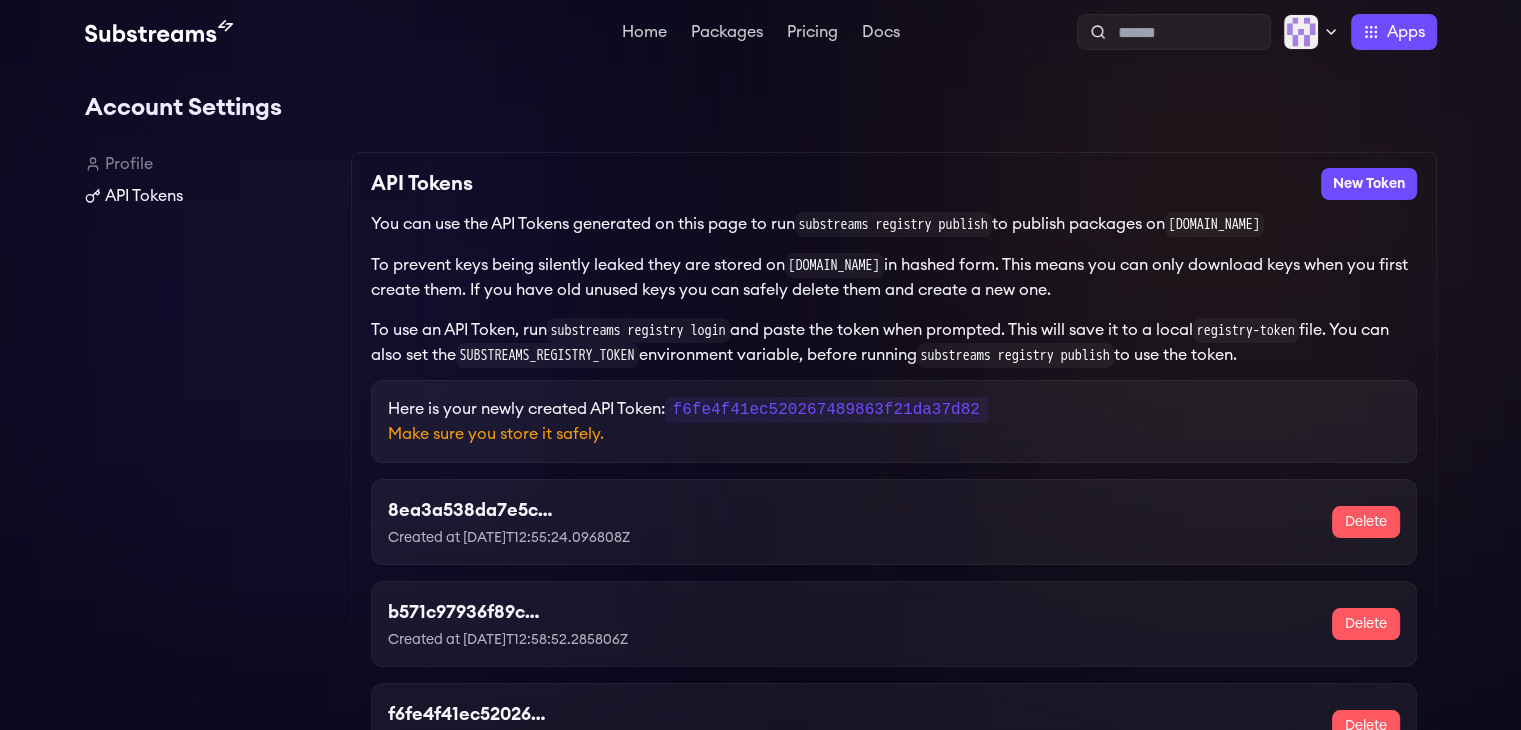 click on "API Tokens" at bounding box center (210, 196) 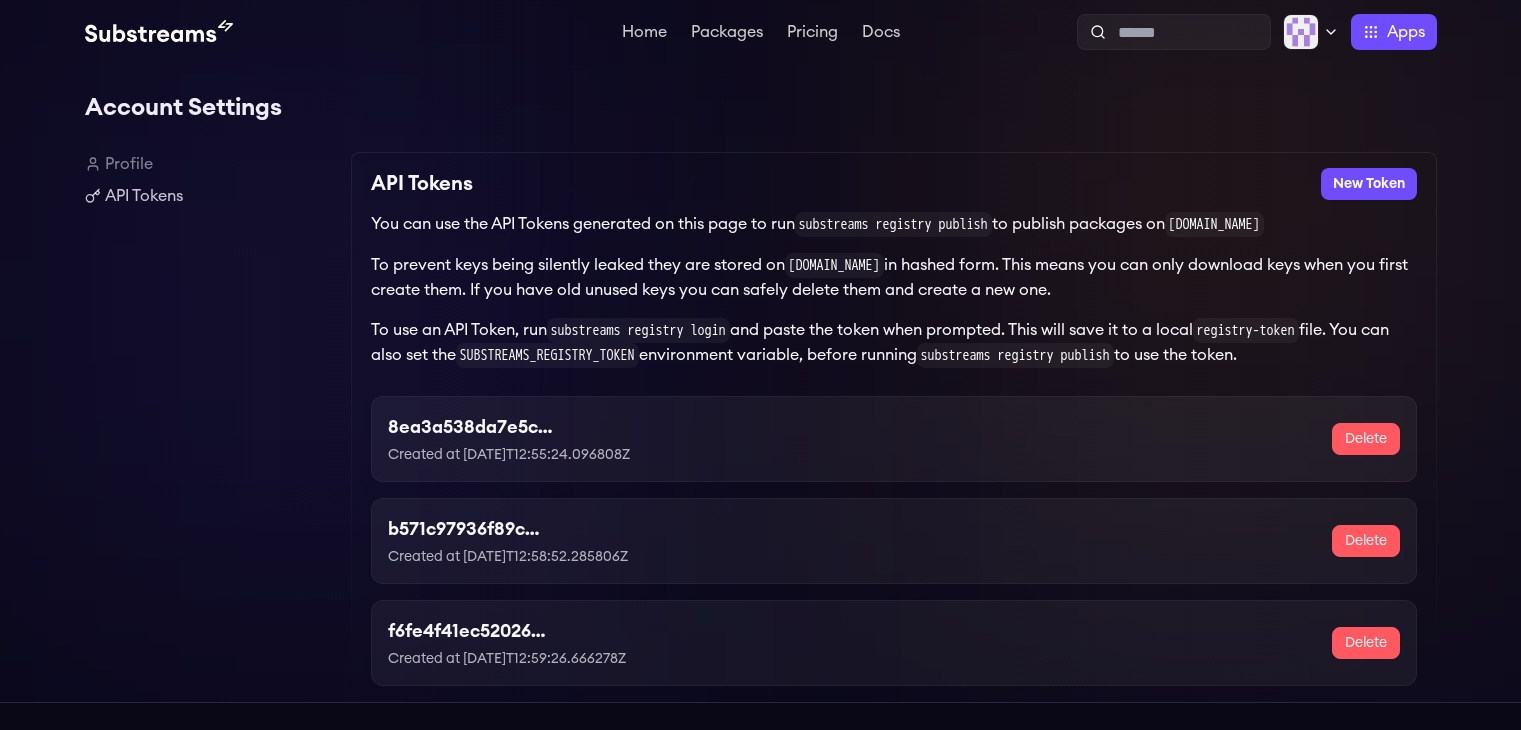 scroll, scrollTop: 0, scrollLeft: 0, axis: both 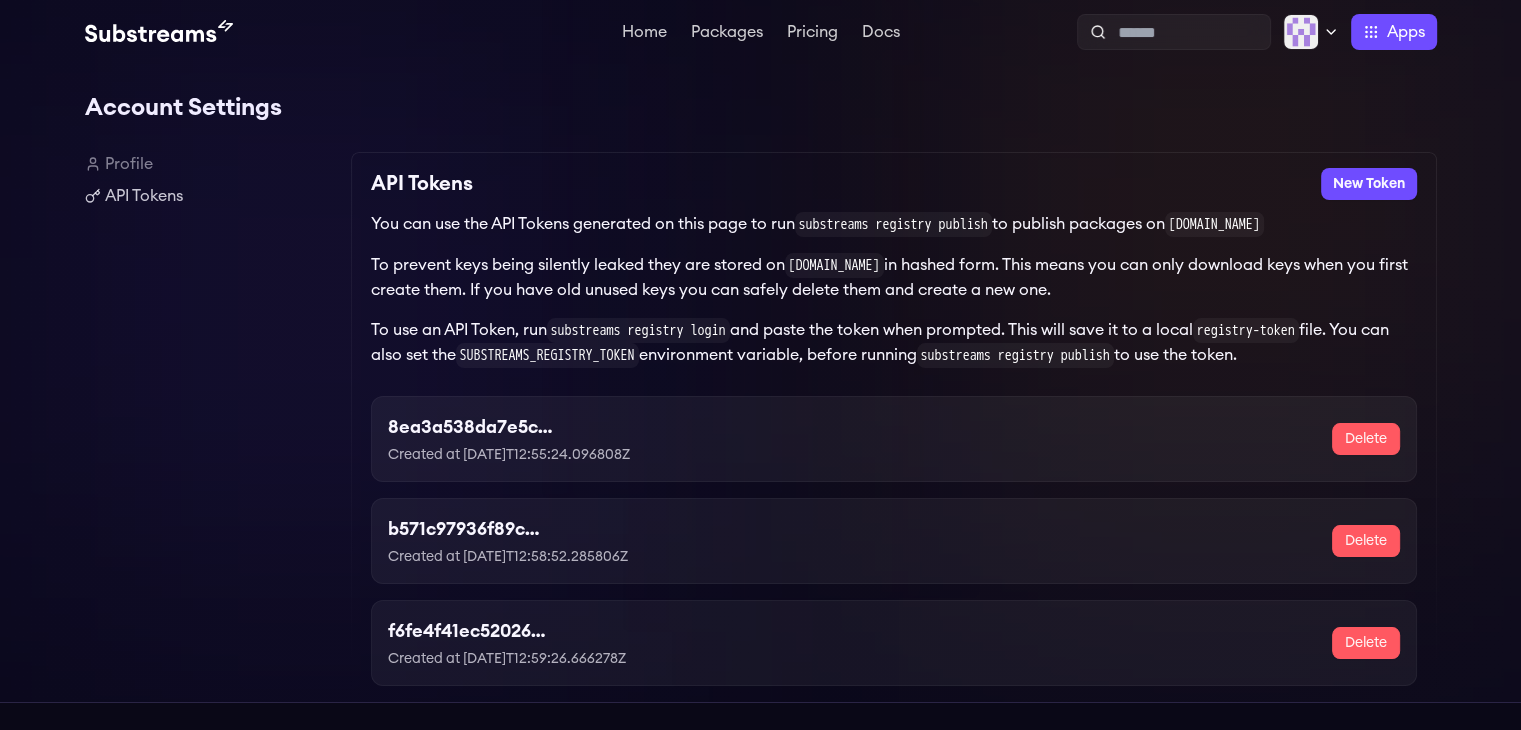 click on "SUBSTREAMS_REGISTRY_TOKEN" at bounding box center [547, 355] 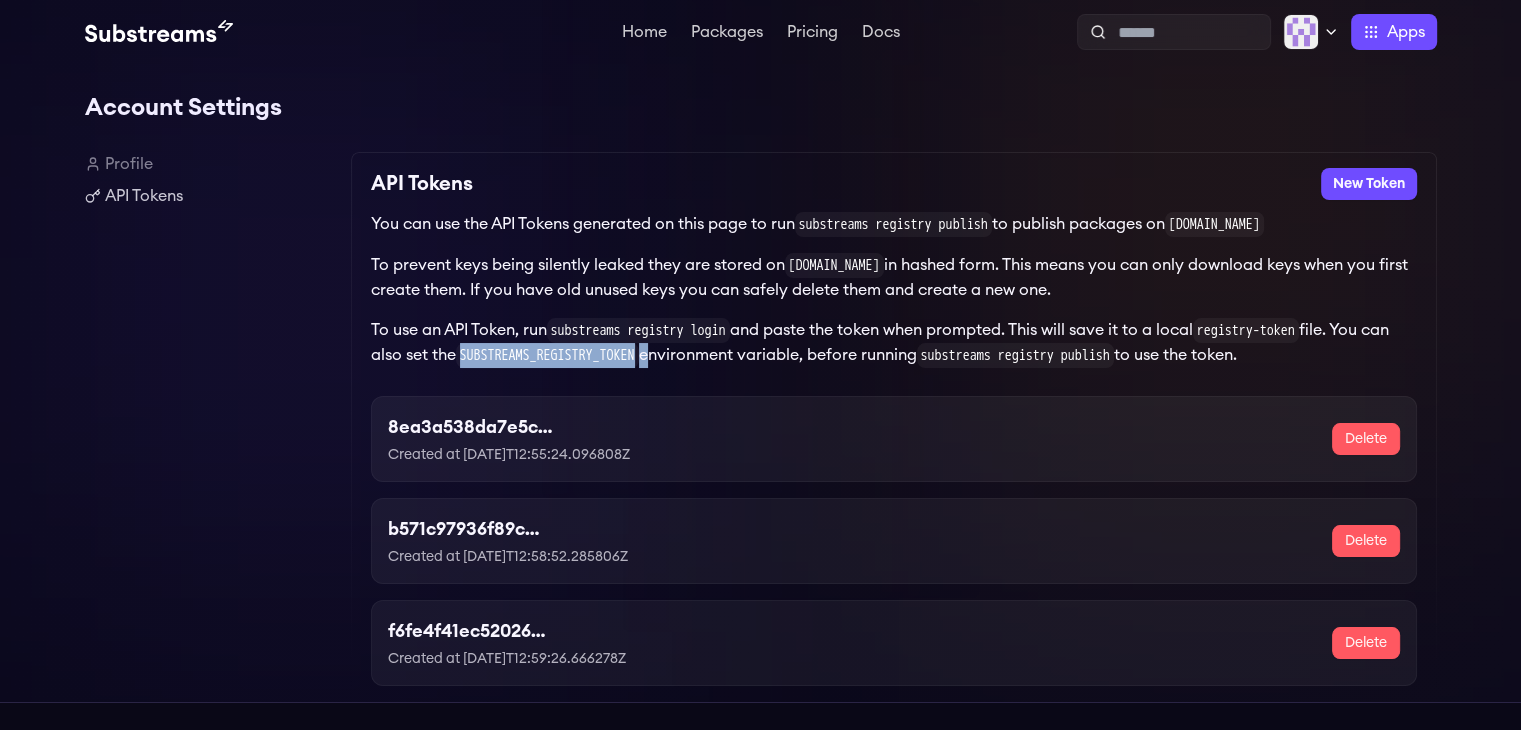 click on "SUBSTREAMS_REGISTRY_TOKEN" at bounding box center (547, 355) 